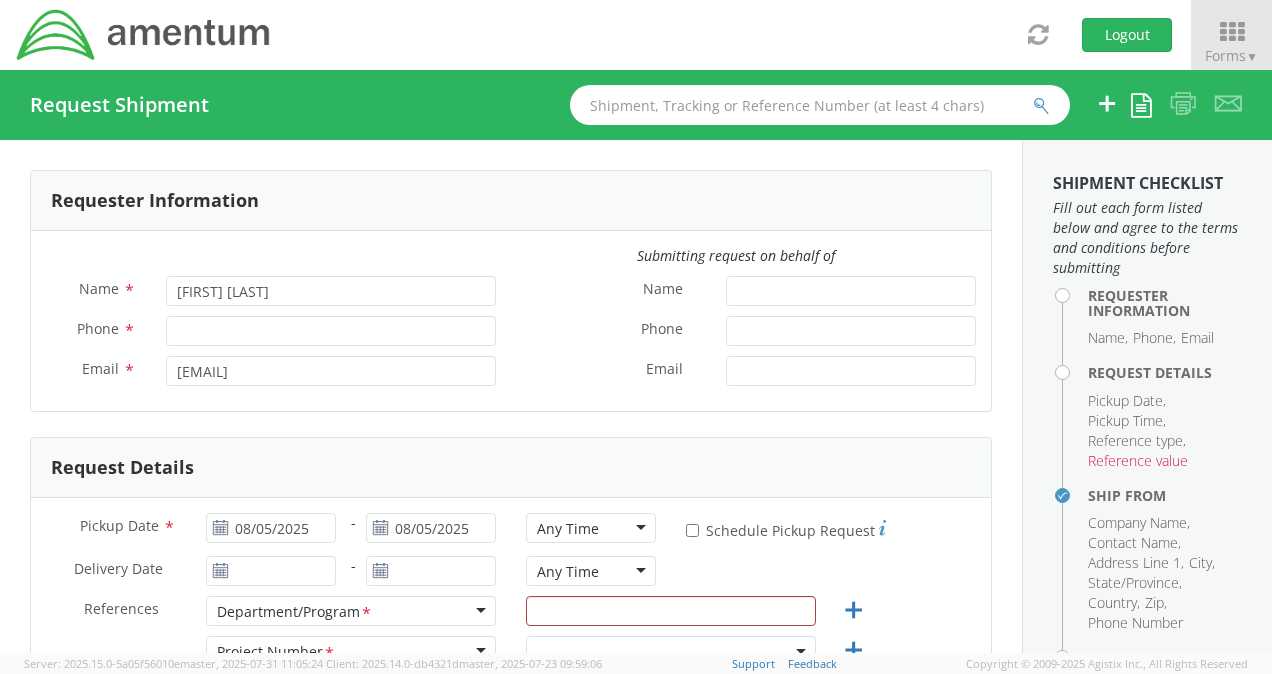 scroll, scrollTop: 0, scrollLeft: 0, axis: both 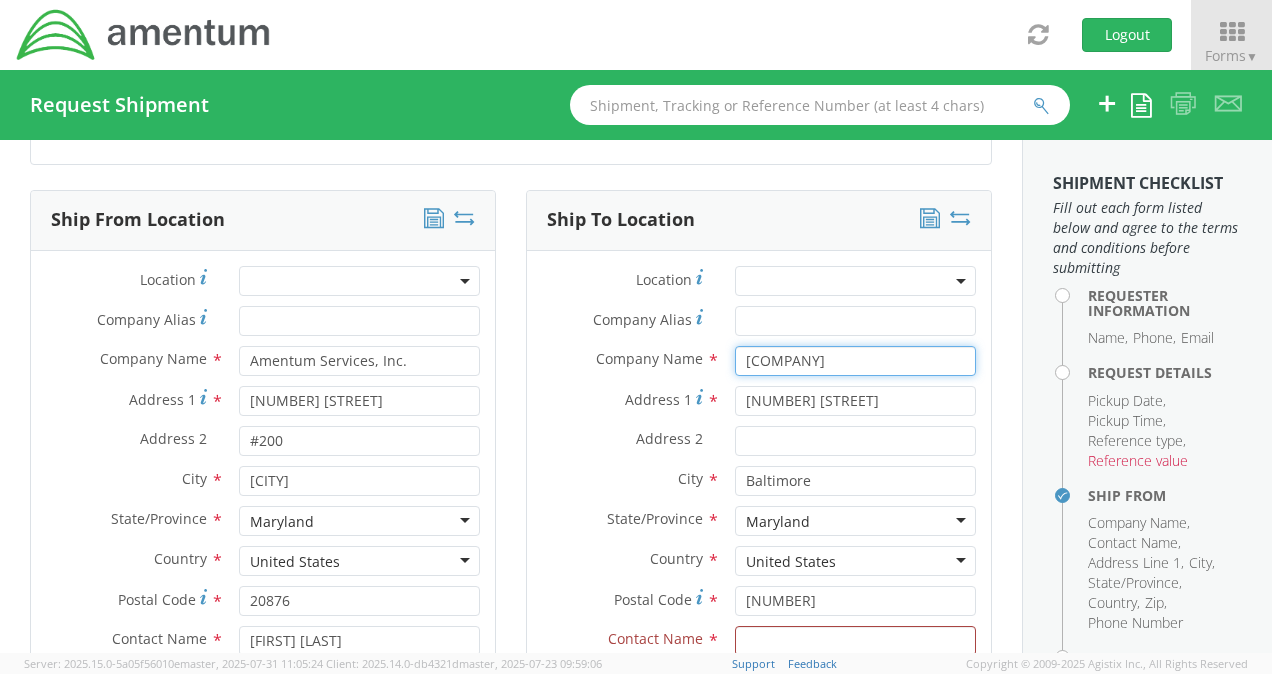 click on "[COMPANY]" at bounding box center (855, 361) 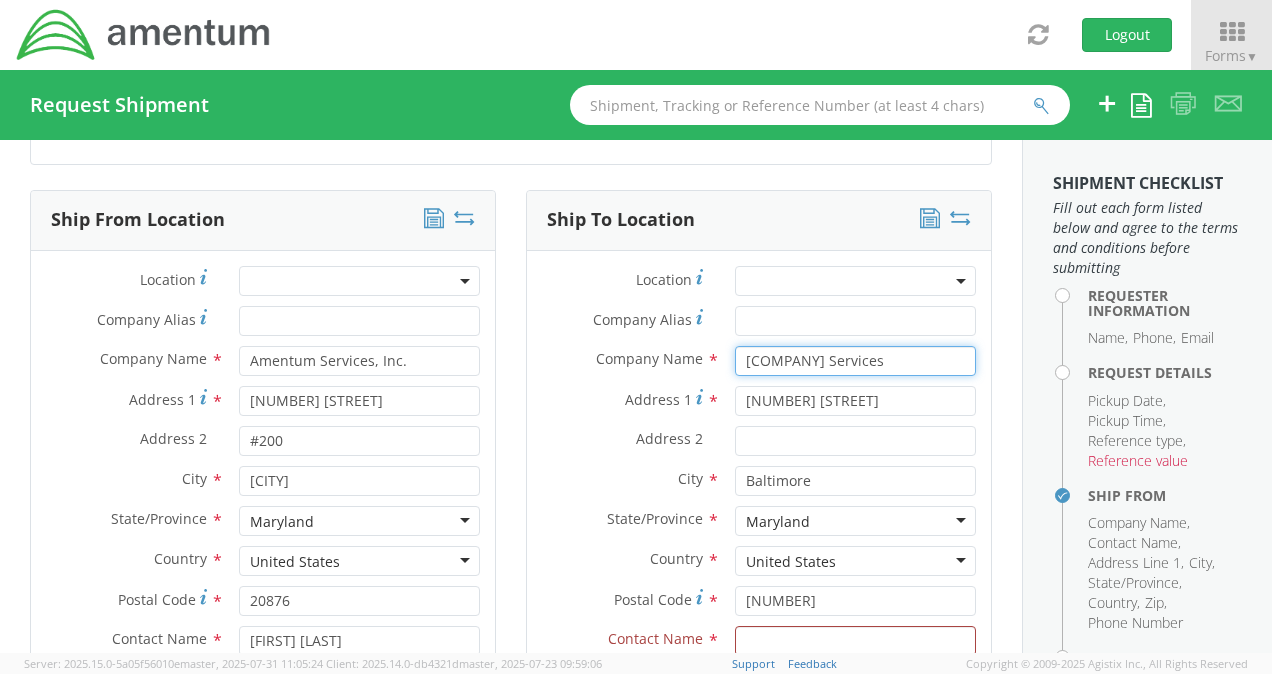 type on "[COMPANY] Services" 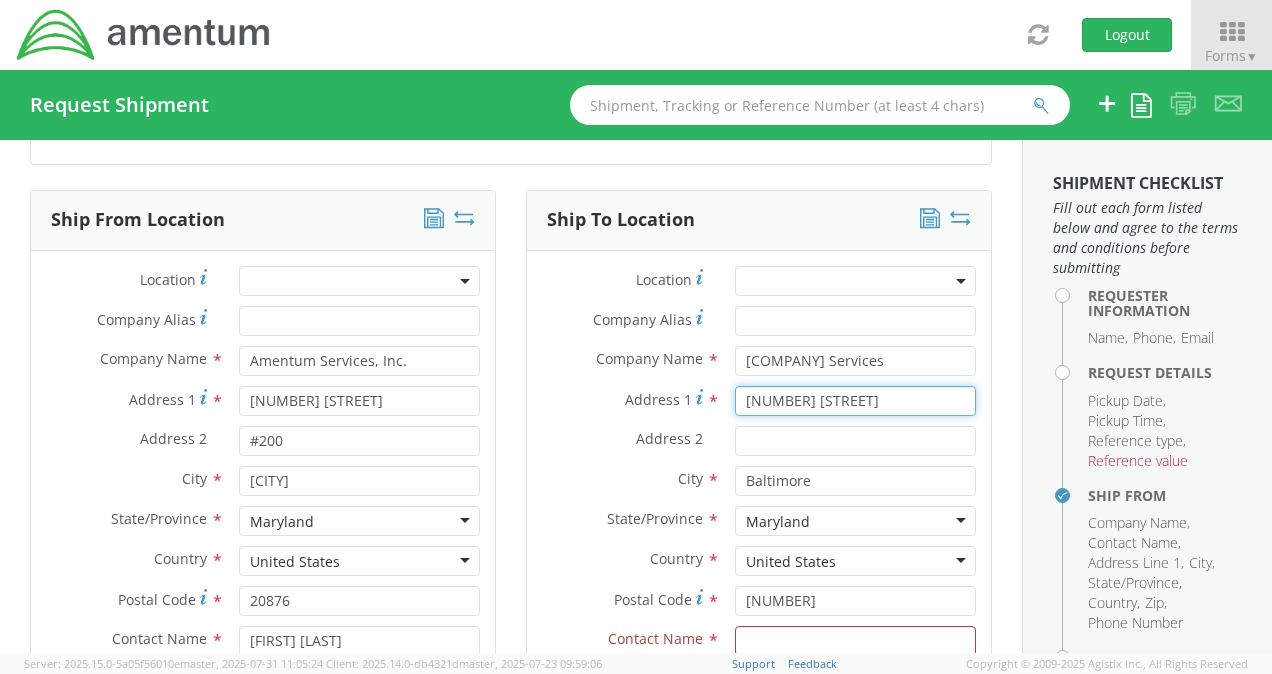 drag, startPoint x: 916, startPoint y: 391, endPoint x: 560, endPoint y: 382, distance: 356.11374 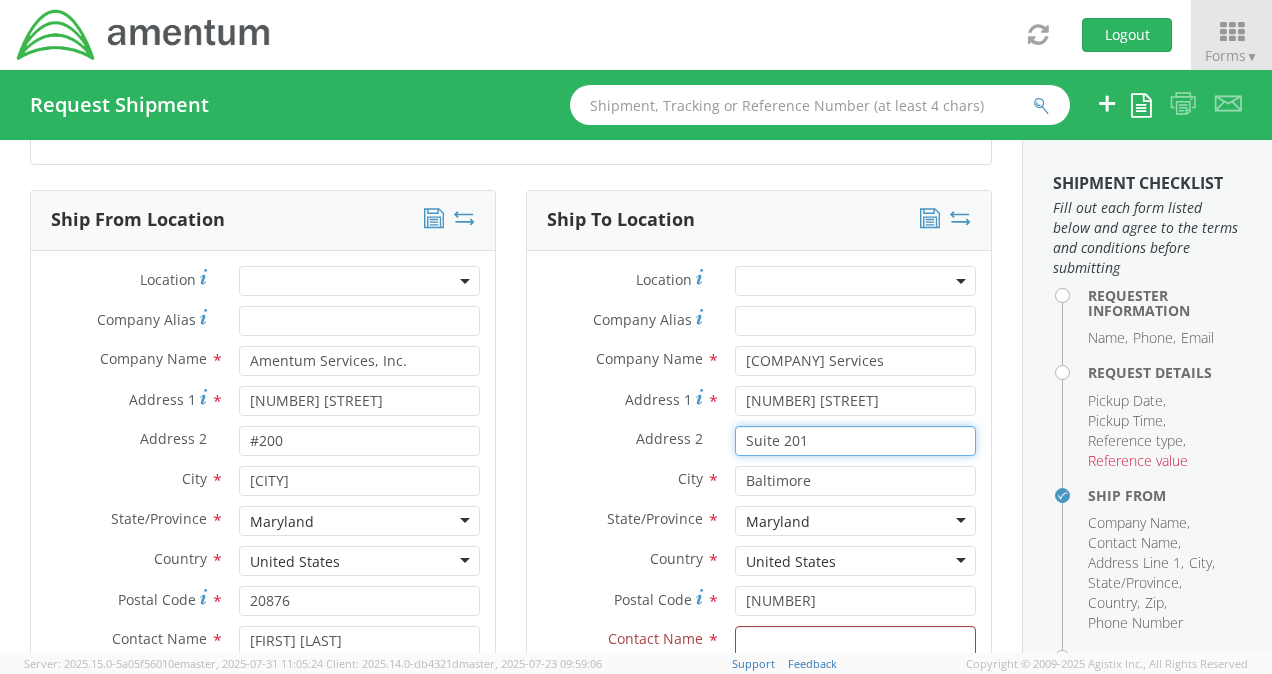 type on "Suite 201" 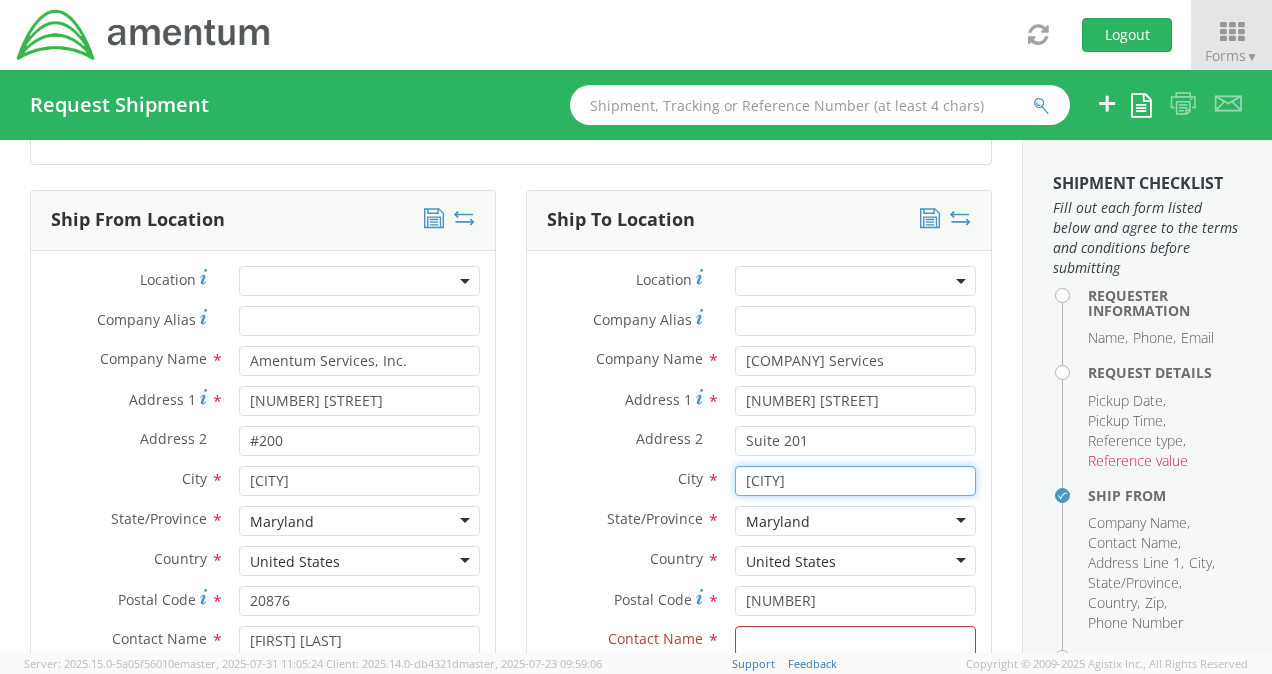 type on "[CITY]" 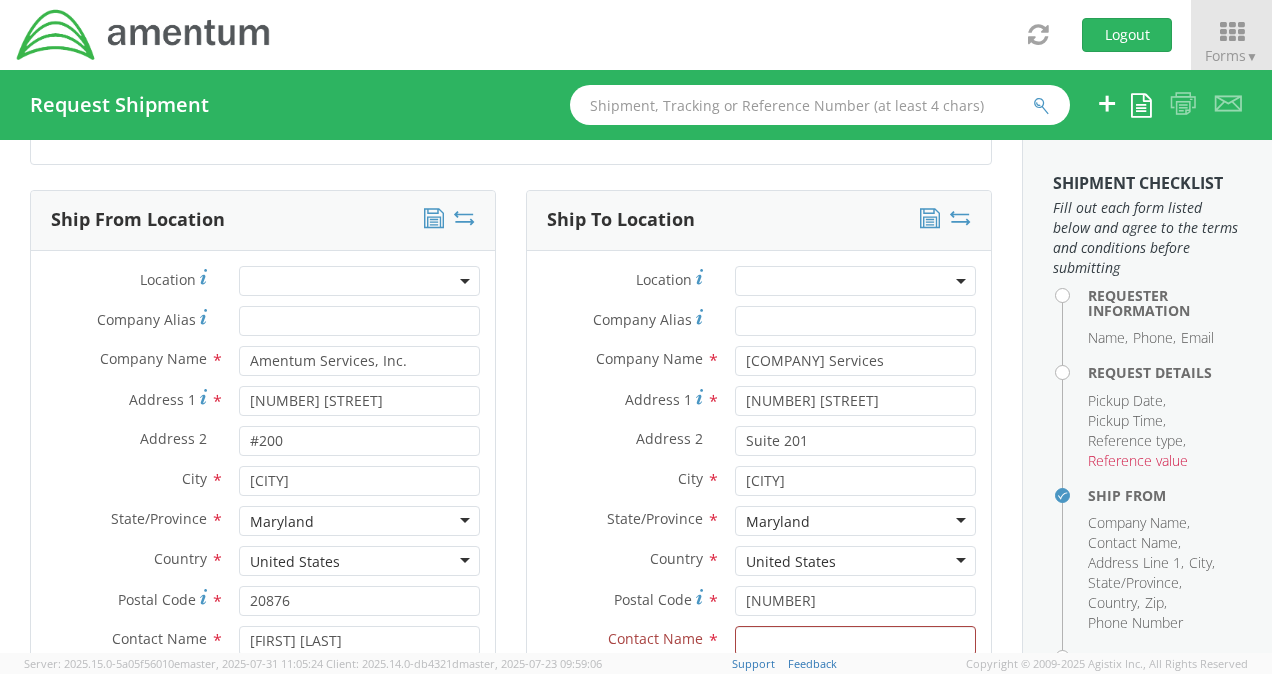 click on "Address 2        *" at bounding box center (623, 439) 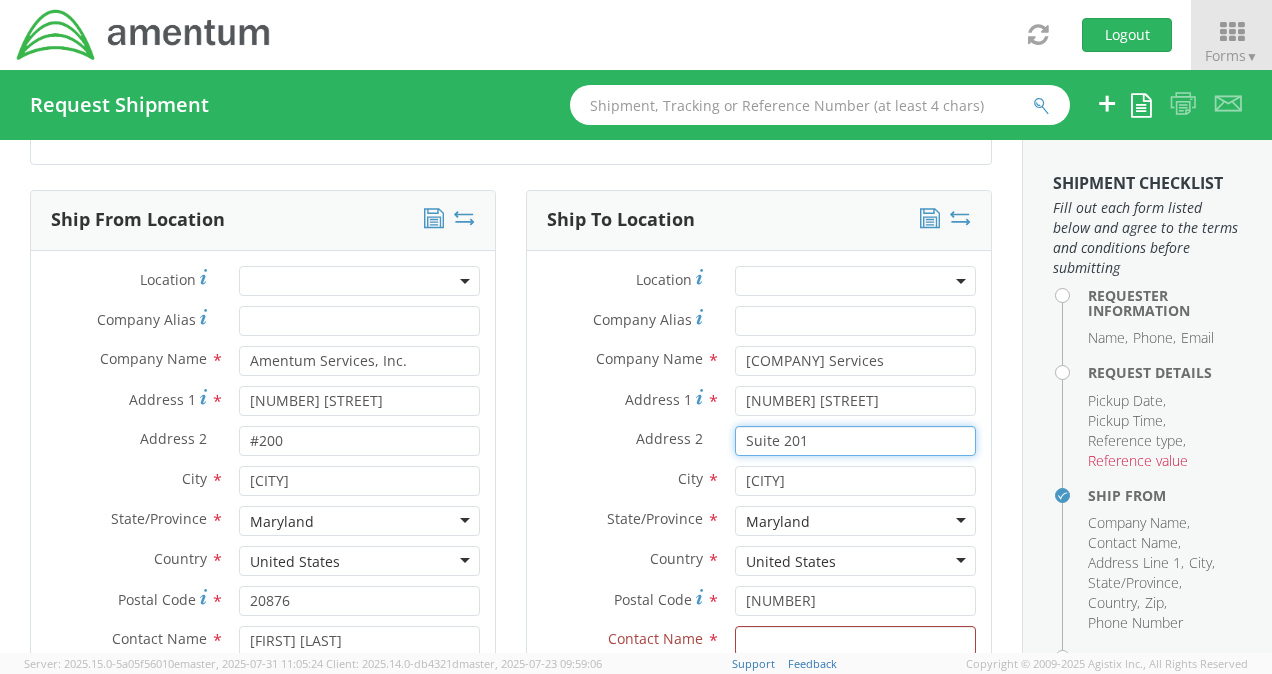 click on "Suite 201" at bounding box center [855, 441] 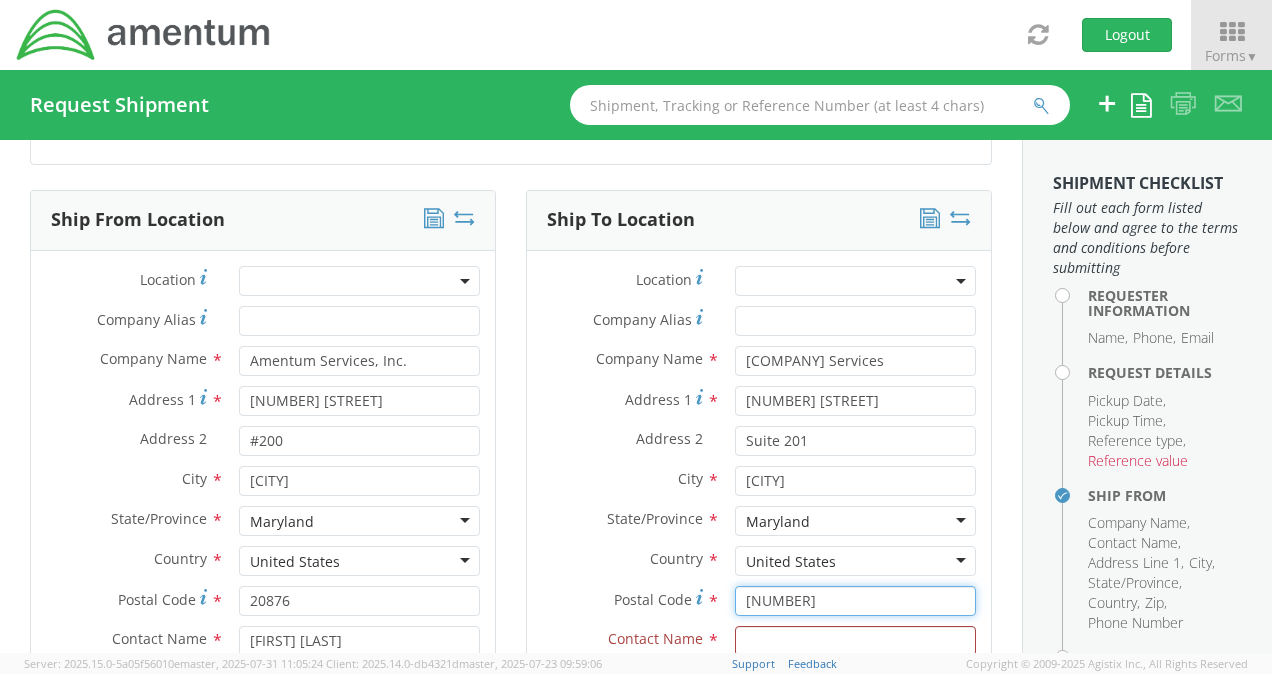click on "[NUMBER]" at bounding box center (855, 601) 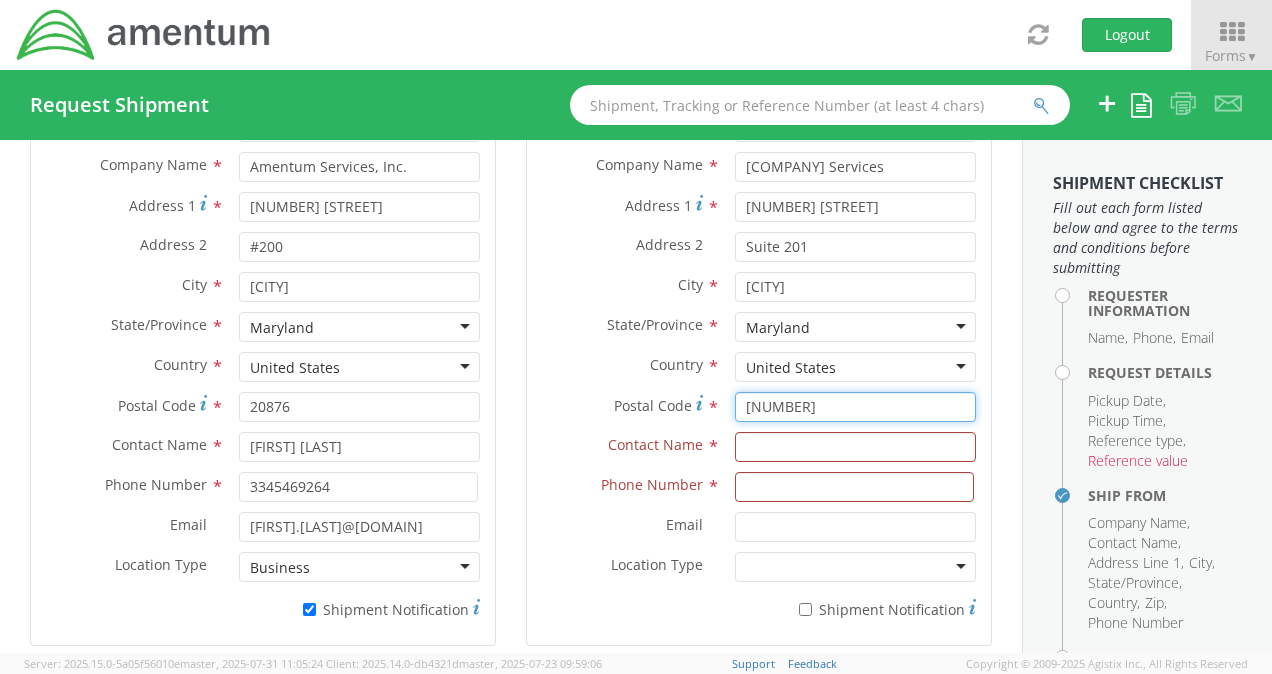 scroll, scrollTop: 1060, scrollLeft: 0, axis: vertical 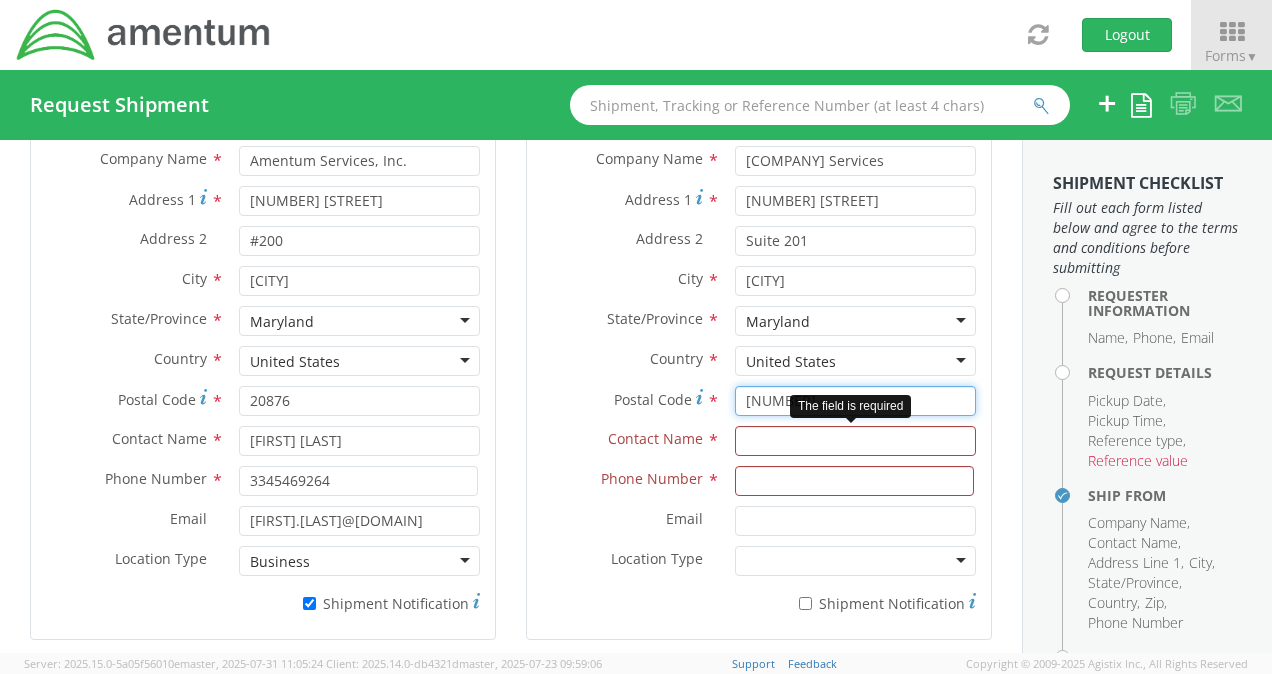 type on "[NUMBER]" 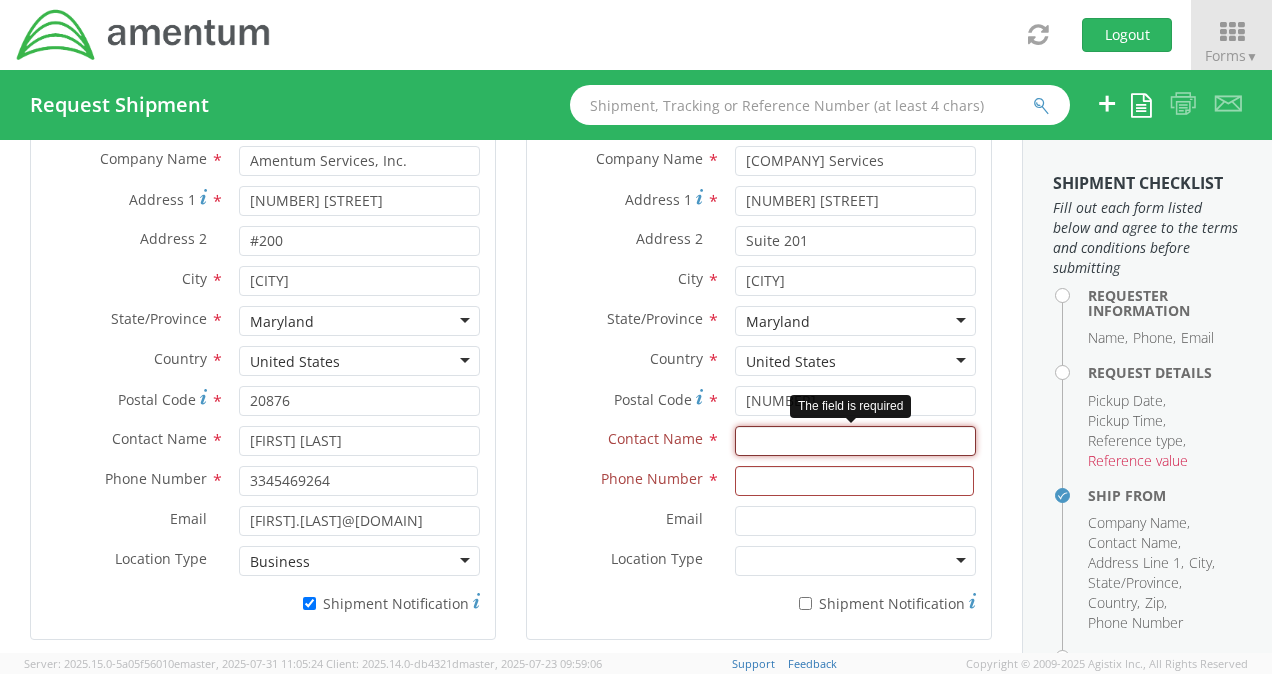click at bounding box center (855, 441) 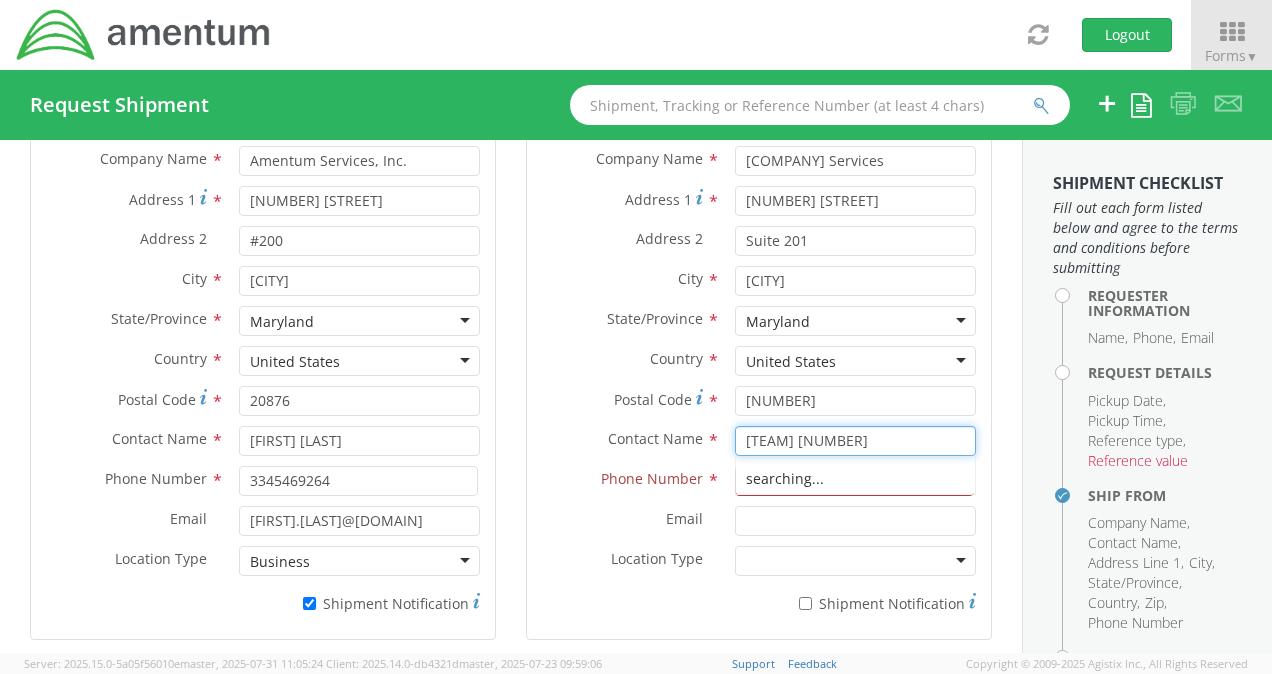 type on "[TEAM] [NUMBER]" 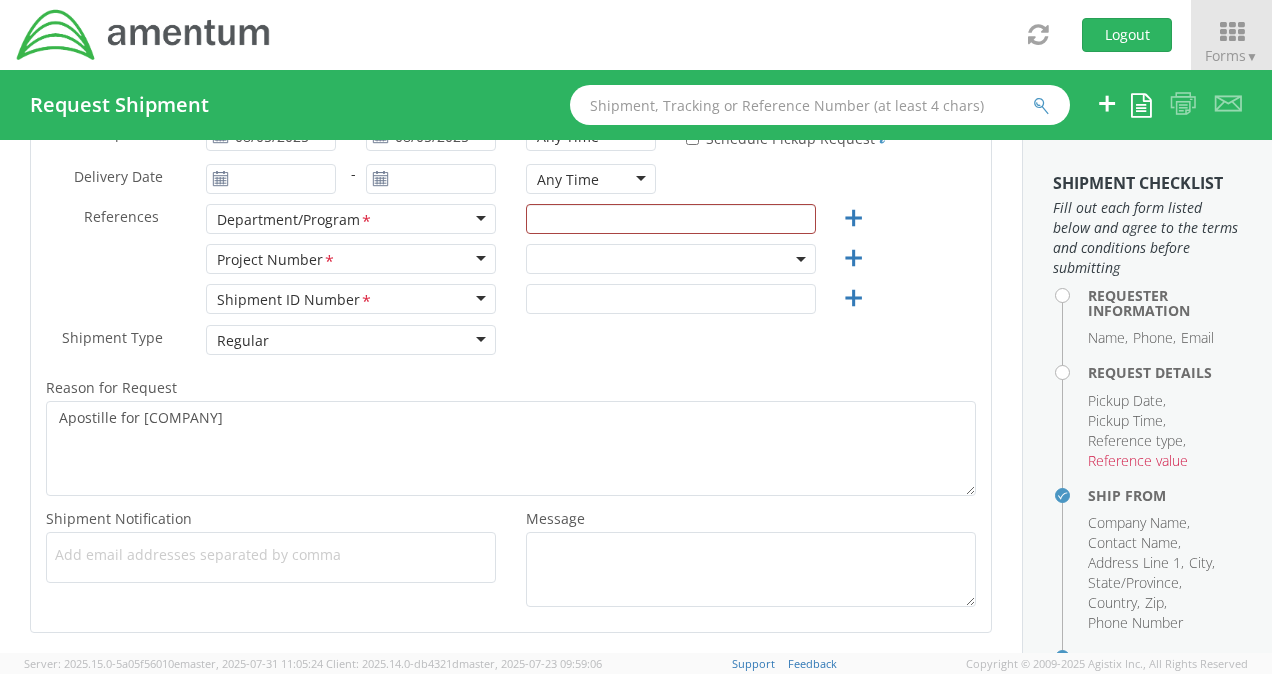 scroll, scrollTop: 260, scrollLeft: 0, axis: vertical 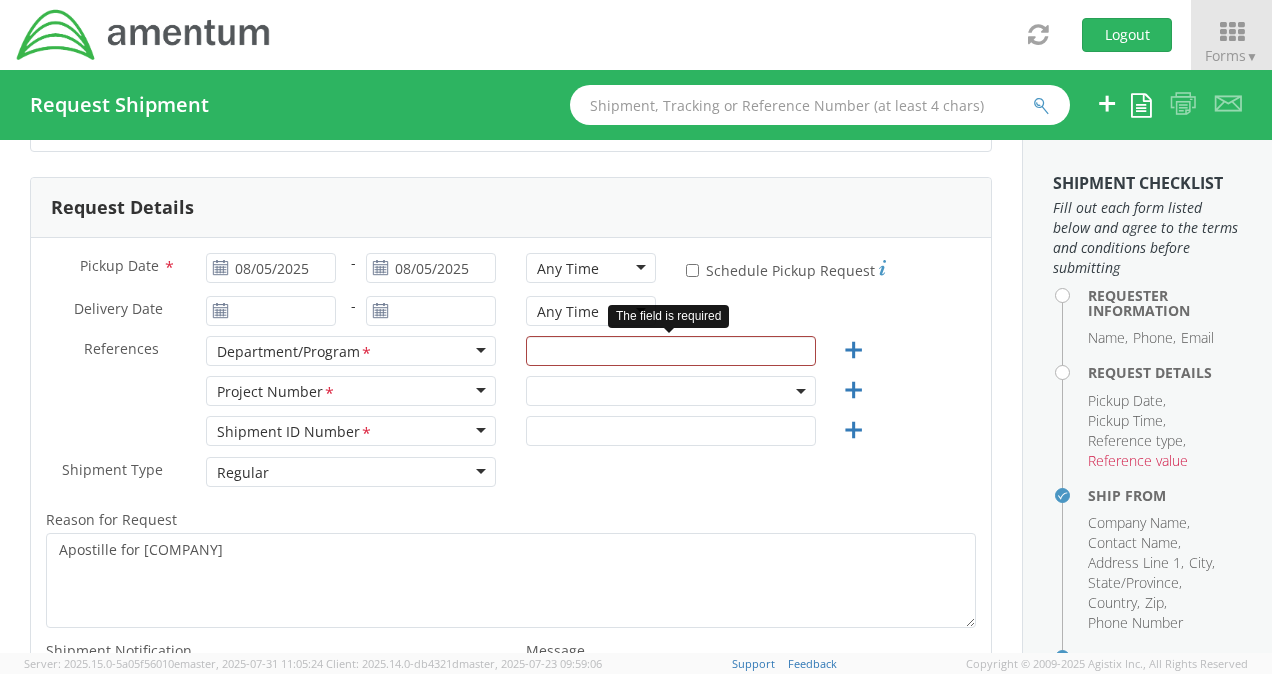 type on "[PHONE]" 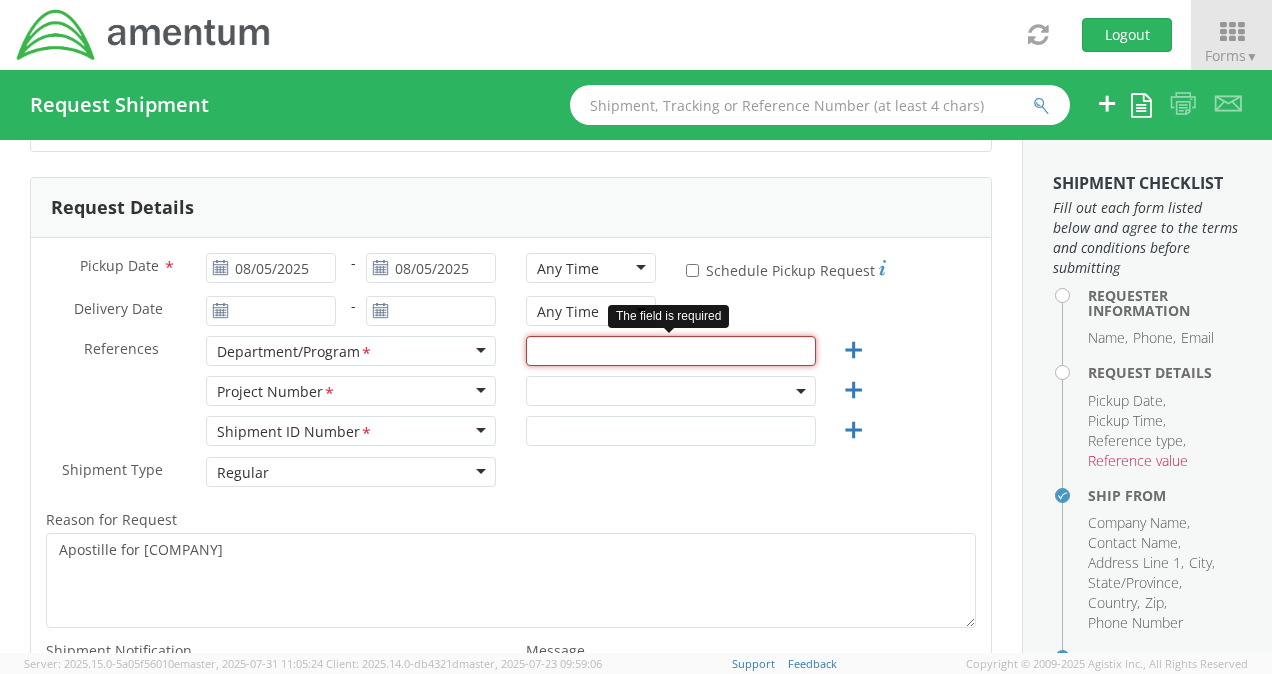 click at bounding box center (671, 351) 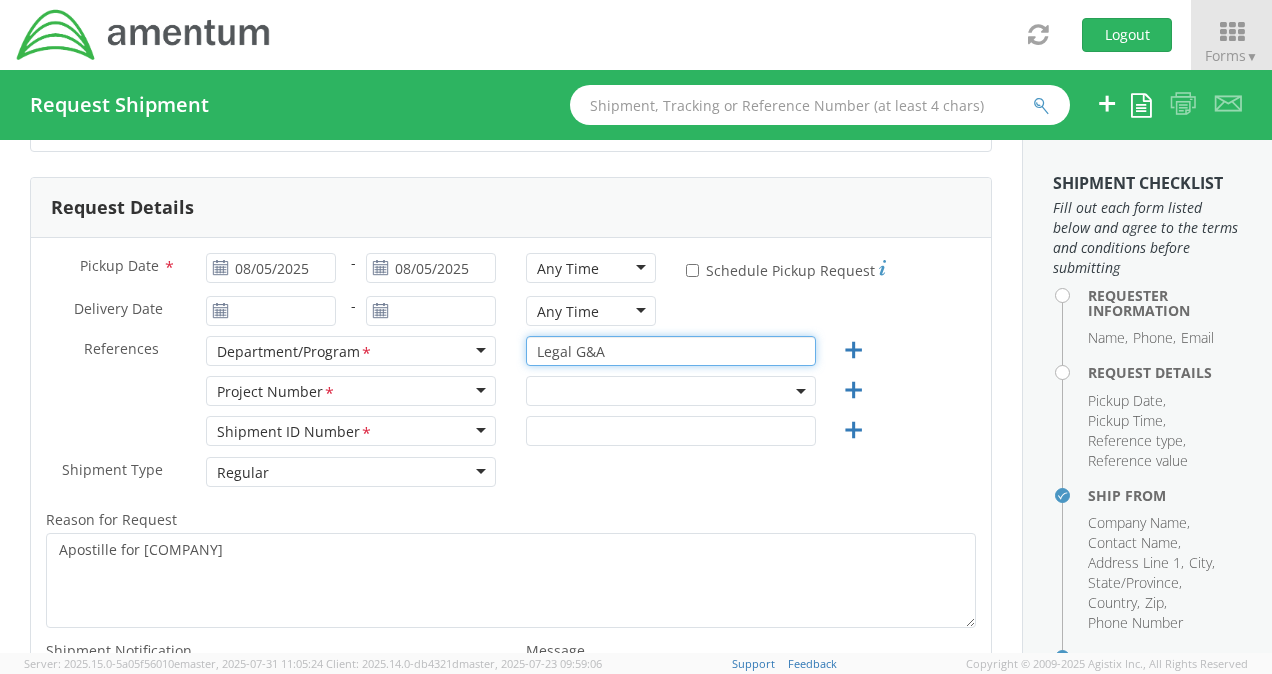 type on "Legal G&A" 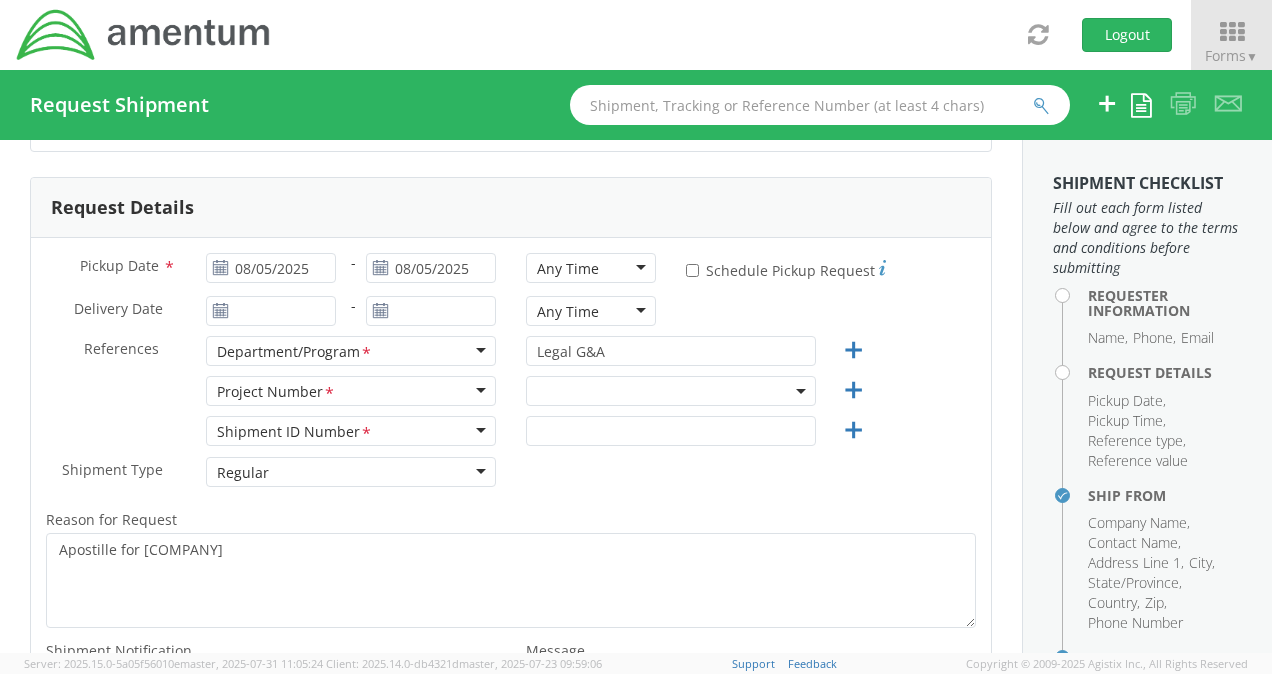 click at bounding box center [671, 391] 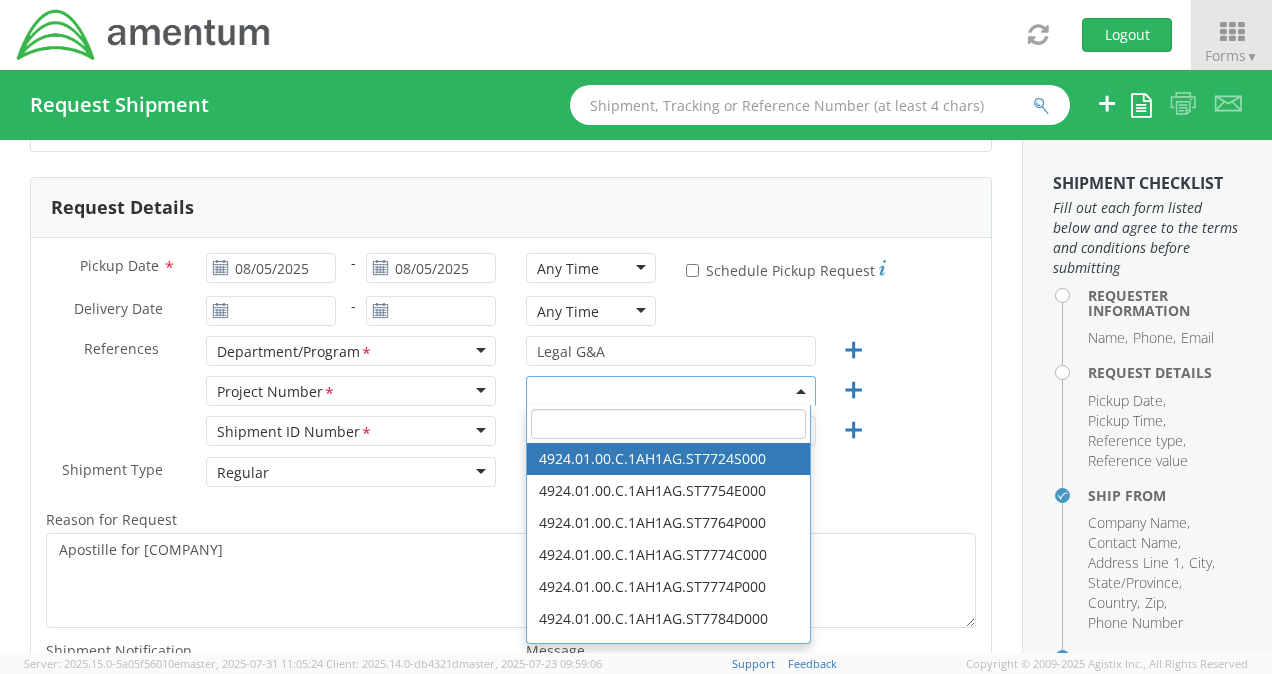 click at bounding box center (668, 424) 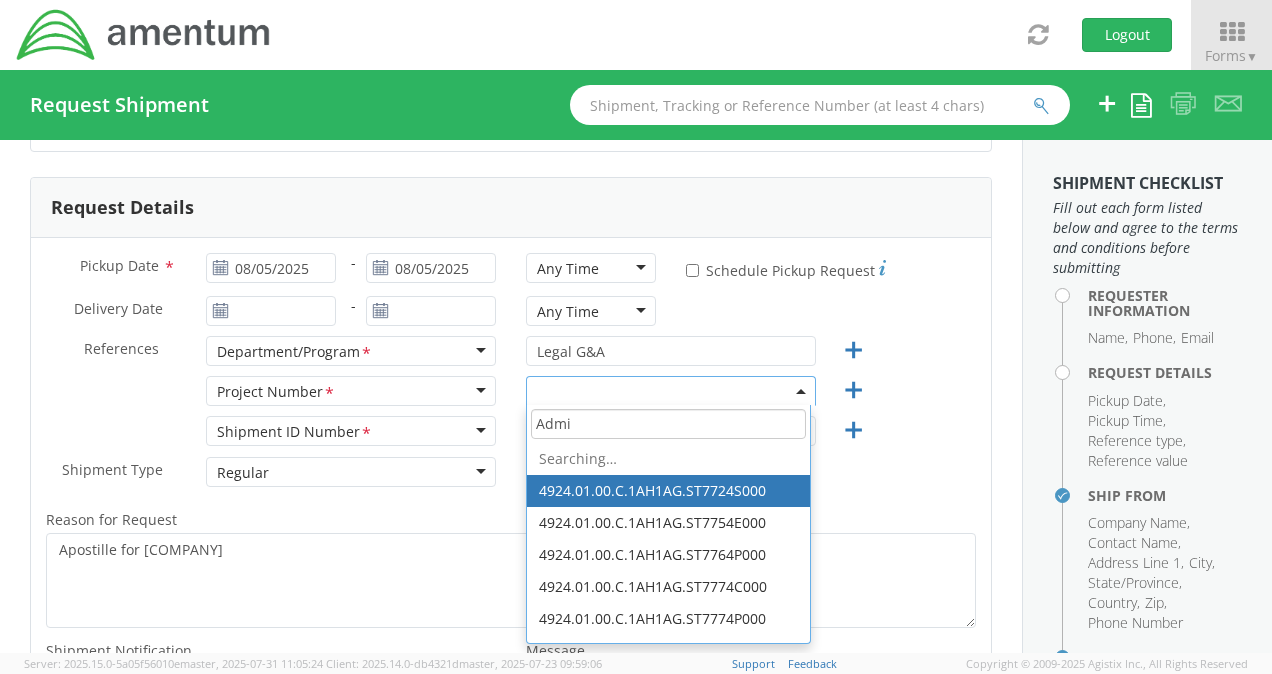 type on "Admin" 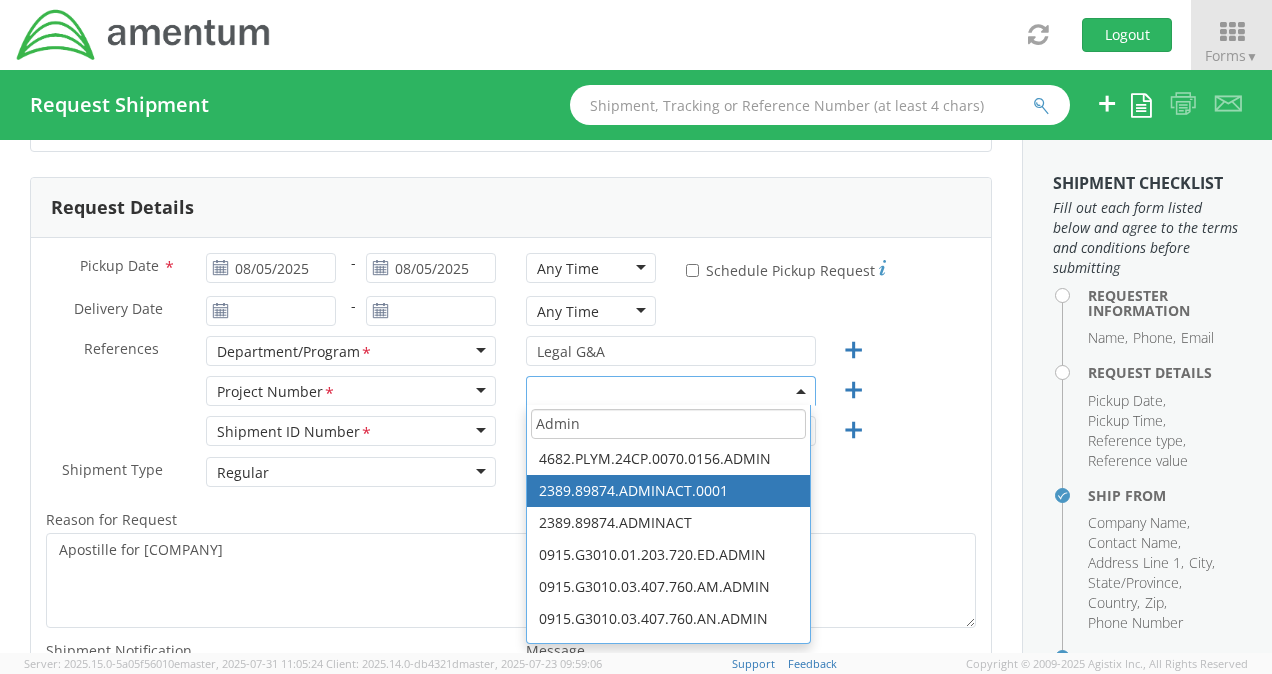 scroll, scrollTop: 260, scrollLeft: 0, axis: vertical 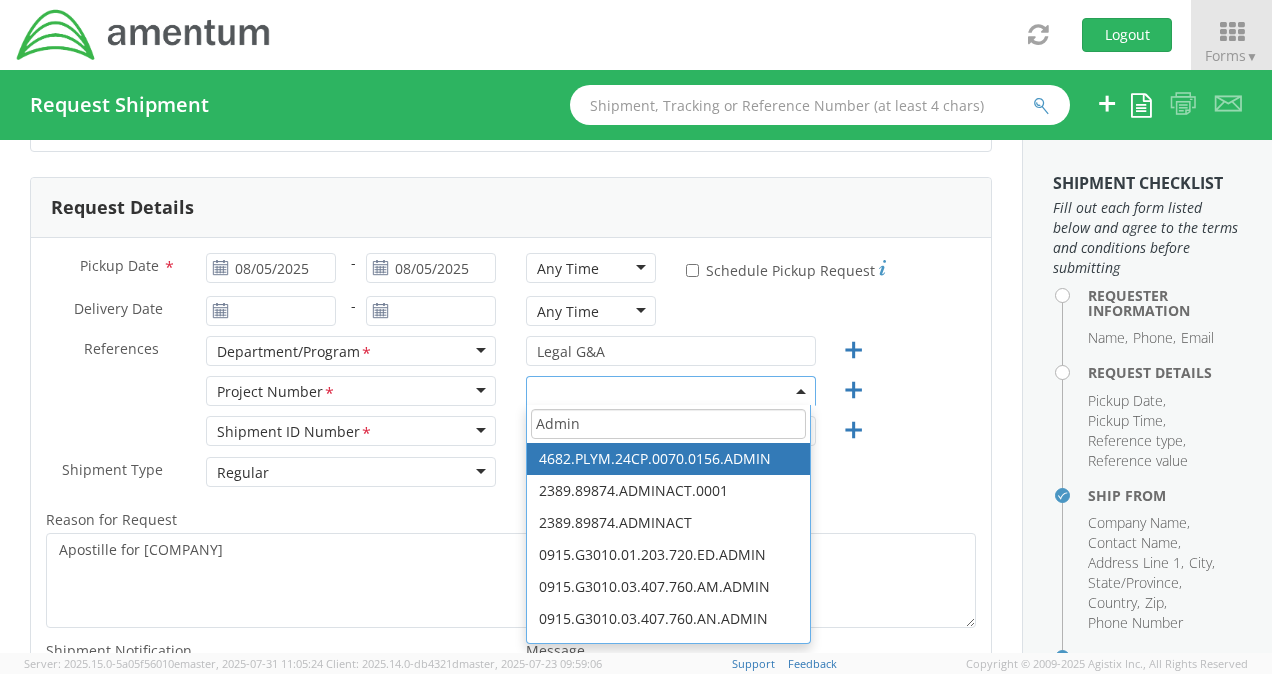 drag, startPoint x: 660, startPoint y: 416, endPoint x: 403, endPoint y: 358, distance: 263.46347 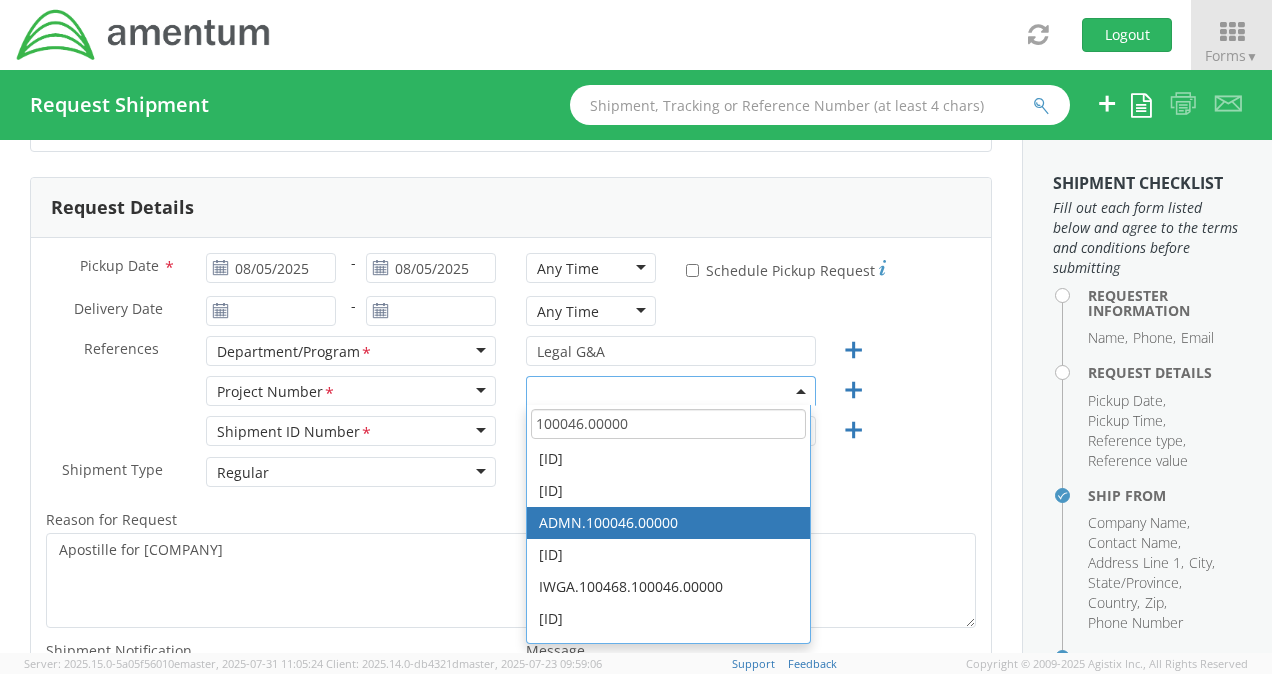 type on "100046.00000" 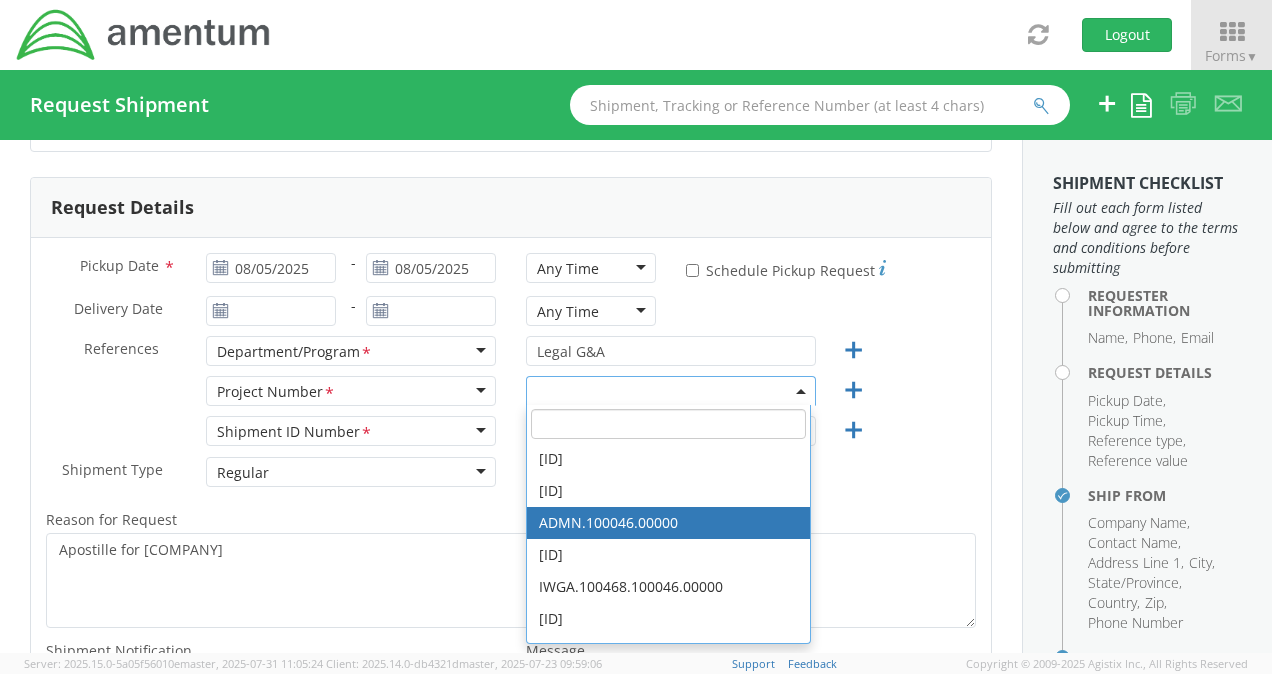 select on "ADMN.100046.00000" 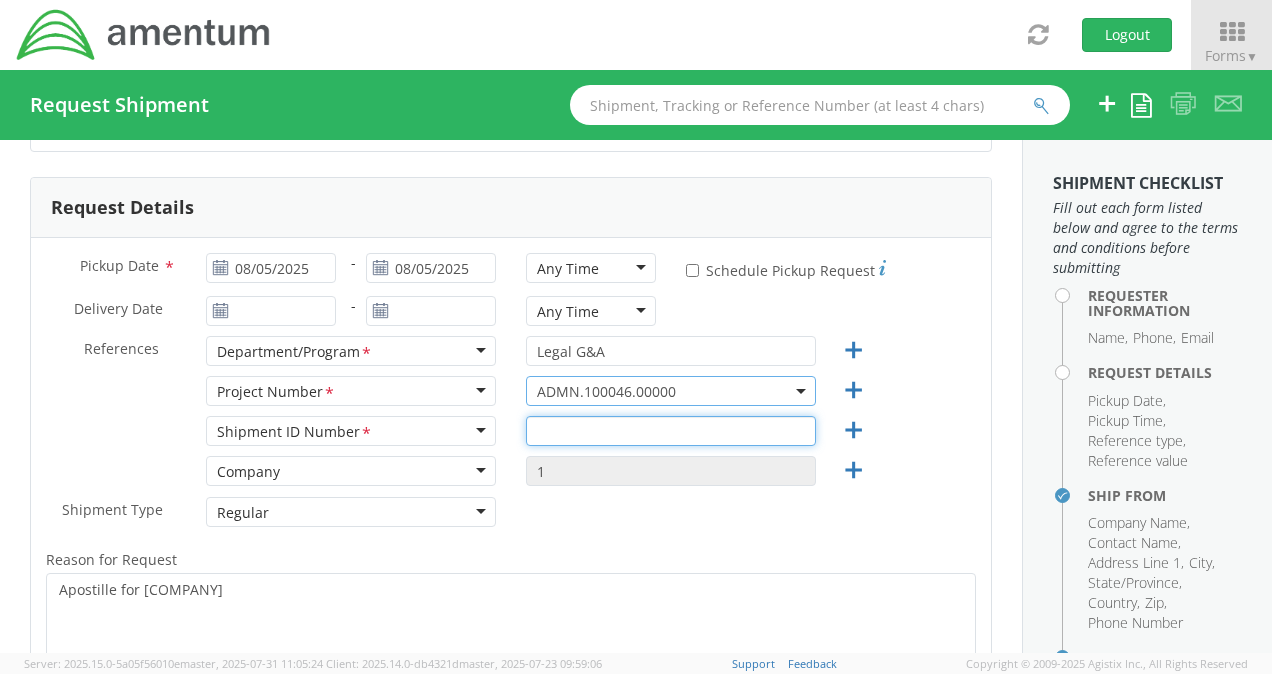 click at bounding box center [671, 431] 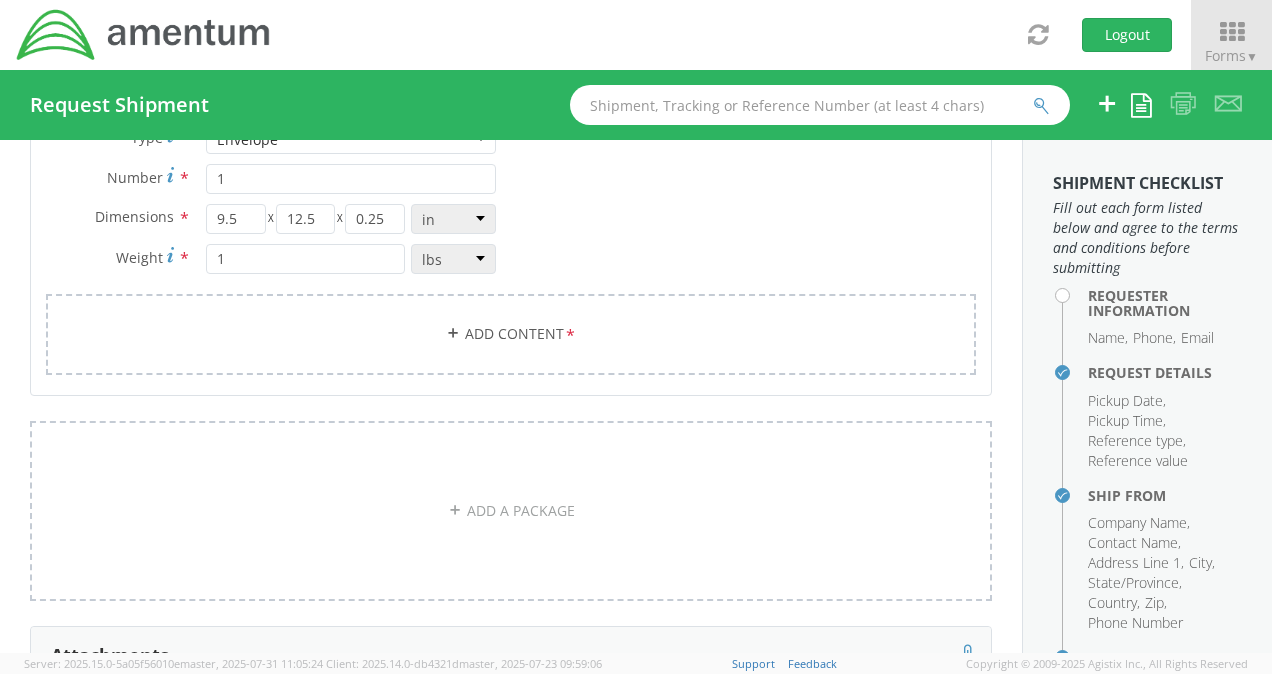 scroll, scrollTop: 1660, scrollLeft: 0, axis: vertical 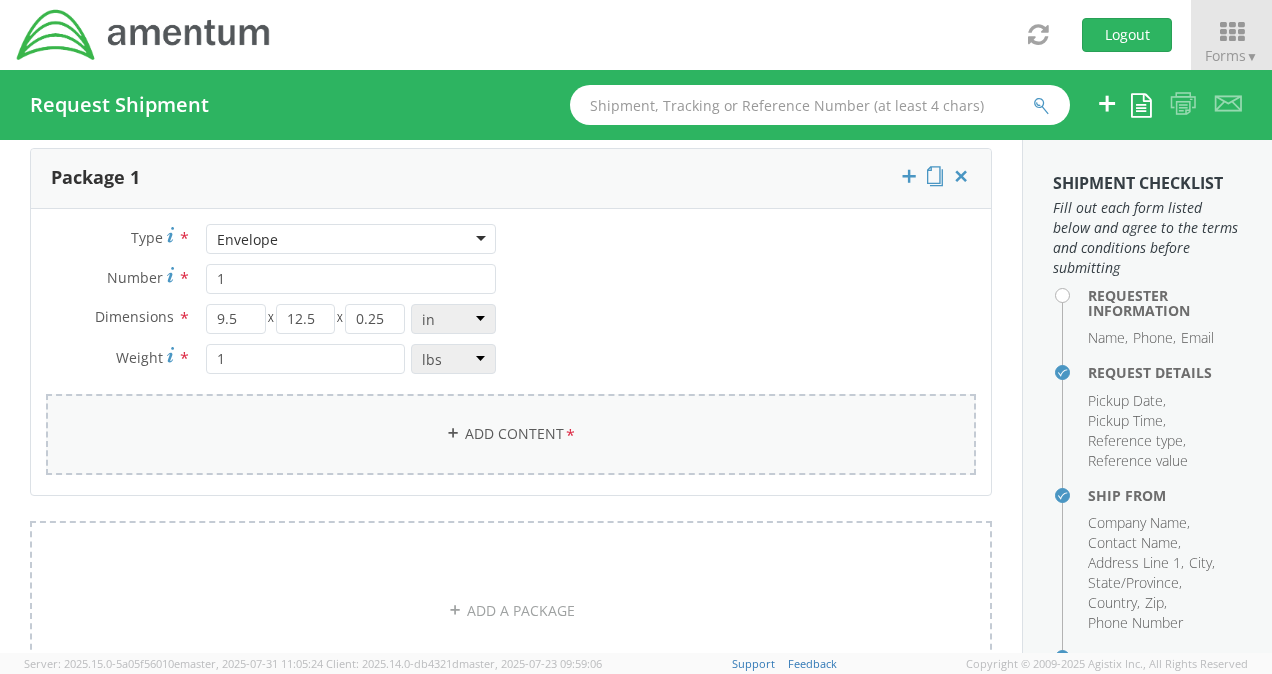 type on "01" 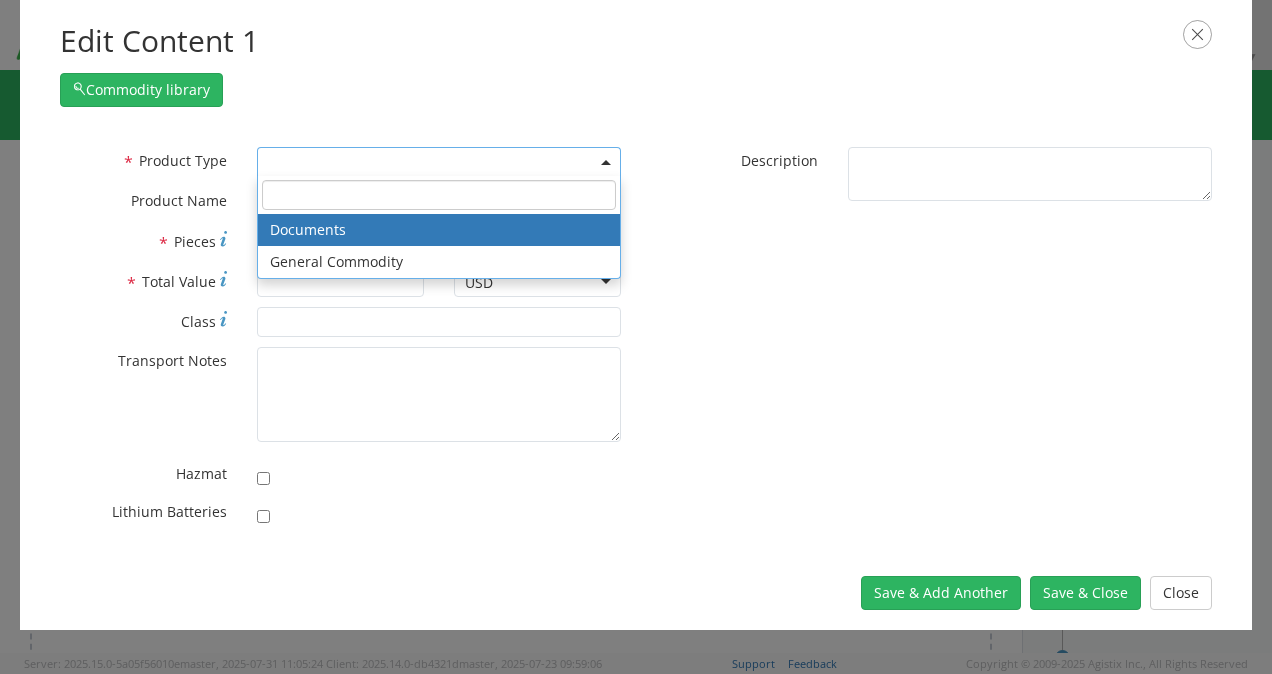 click at bounding box center (439, 162) 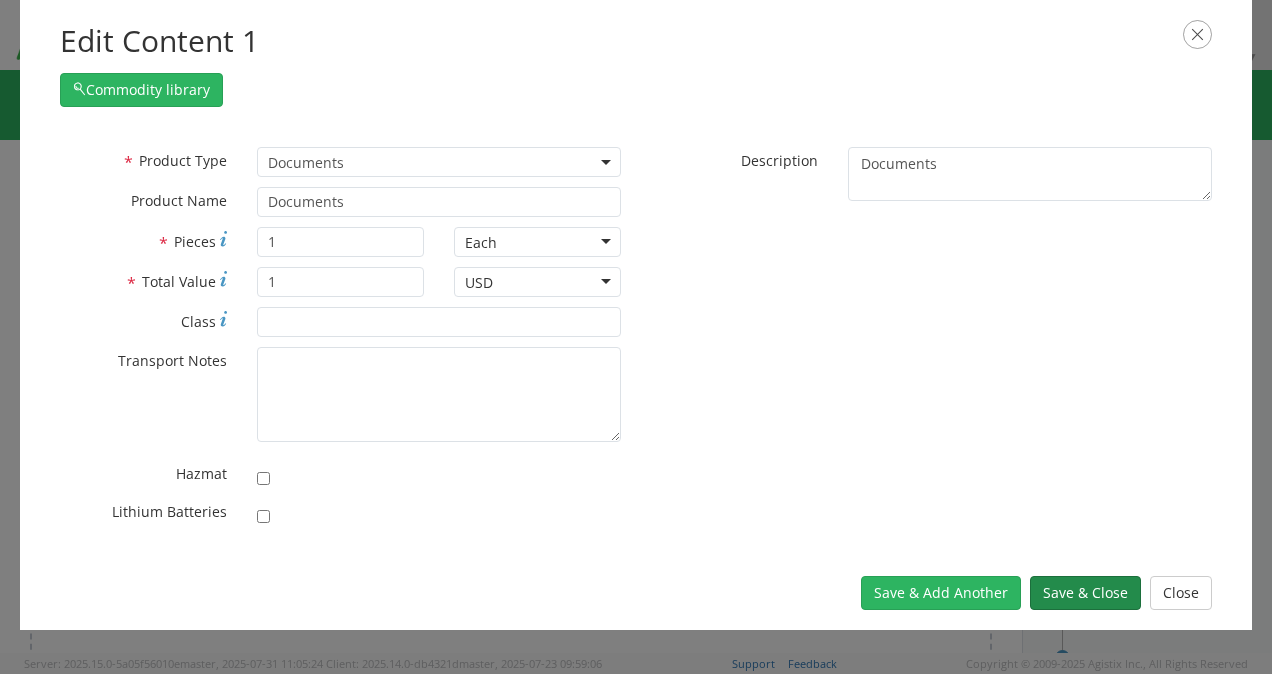 click on "Save & Close" at bounding box center (1085, 593) 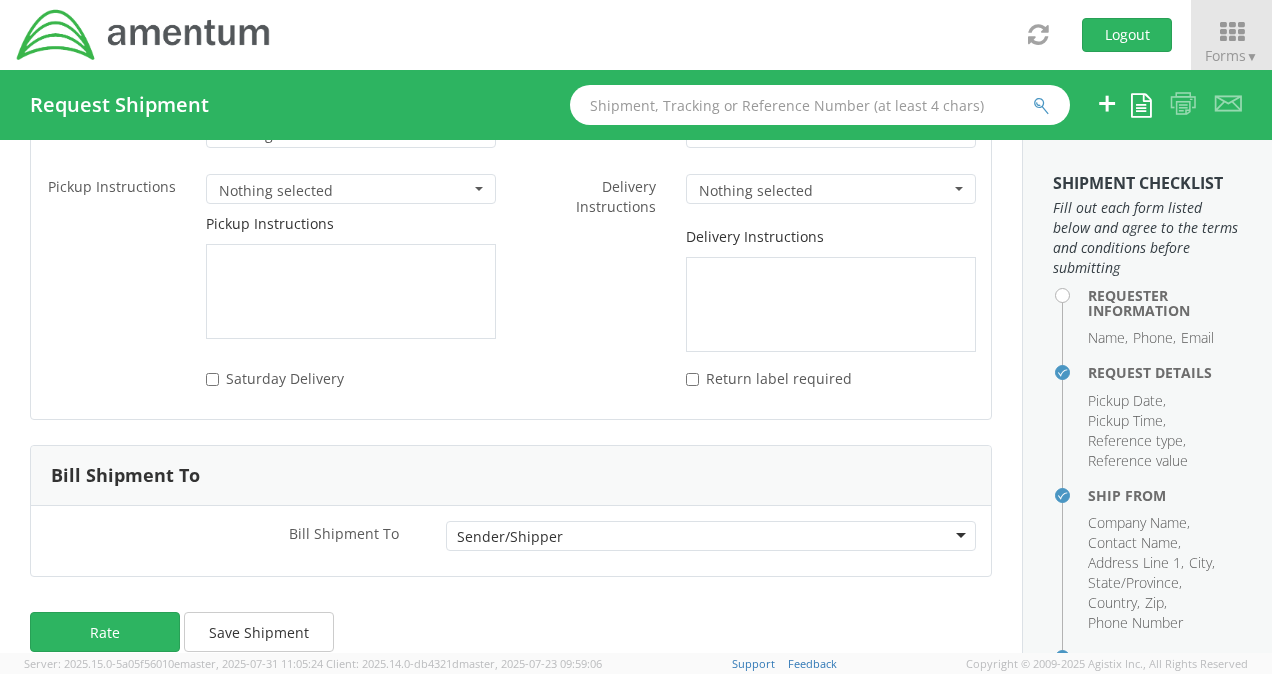 scroll, scrollTop: 2918, scrollLeft: 0, axis: vertical 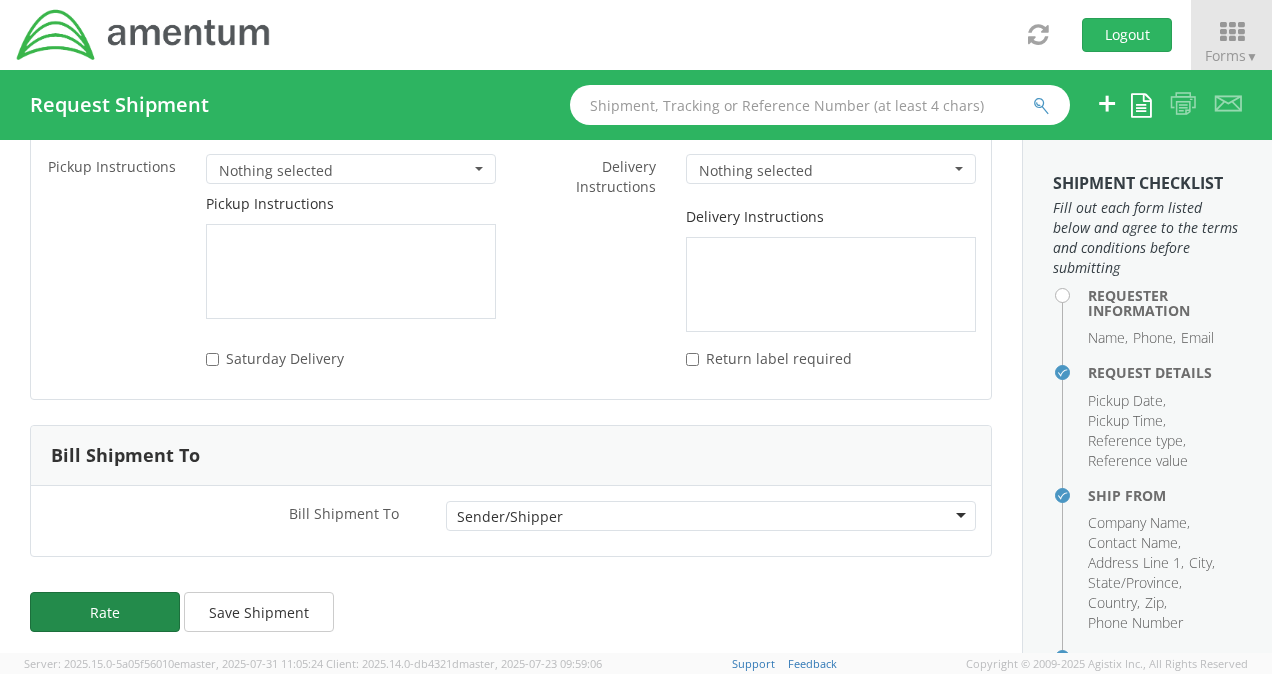 click on "Rate" at bounding box center [105, 612] 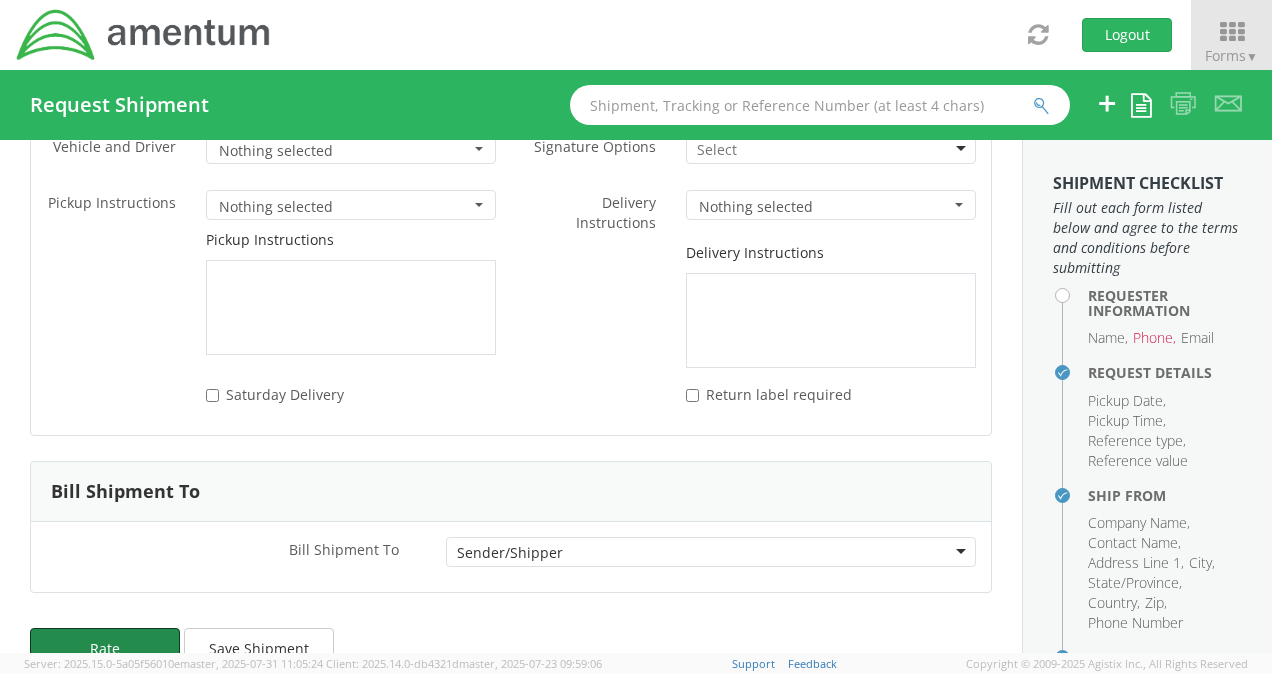scroll, scrollTop: 2918, scrollLeft: 0, axis: vertical 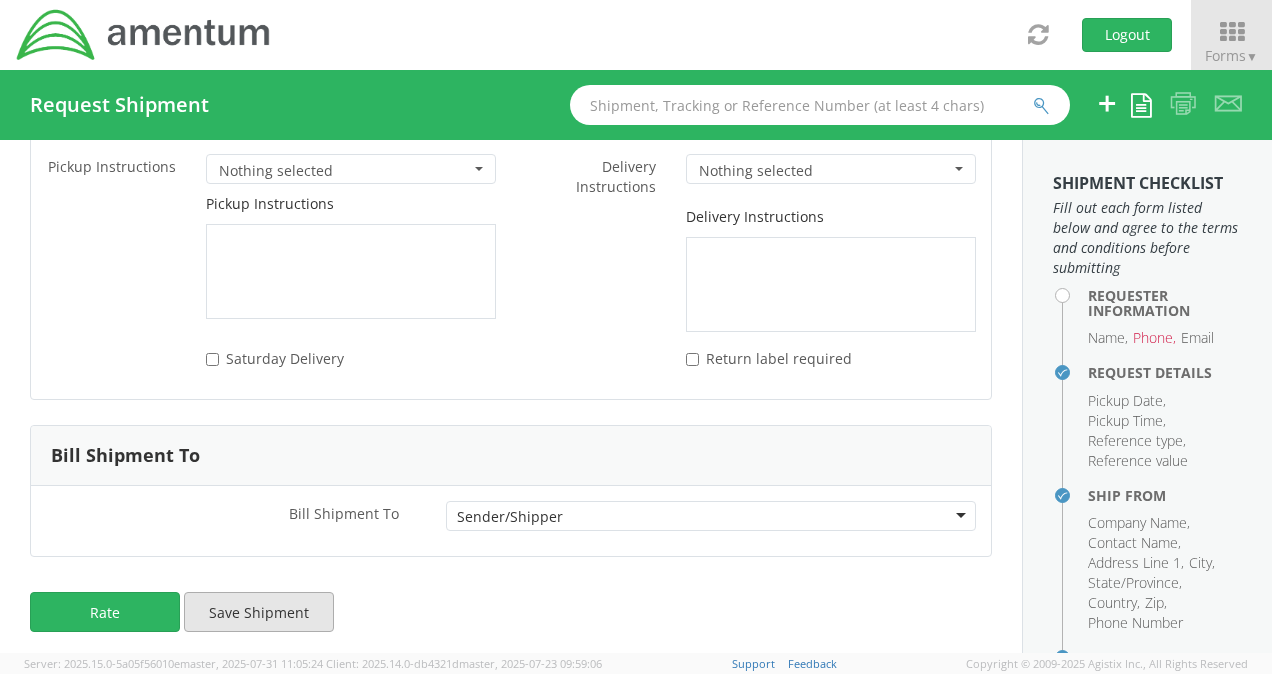 click on "Save Shipment" at bounding box center (259, 612) 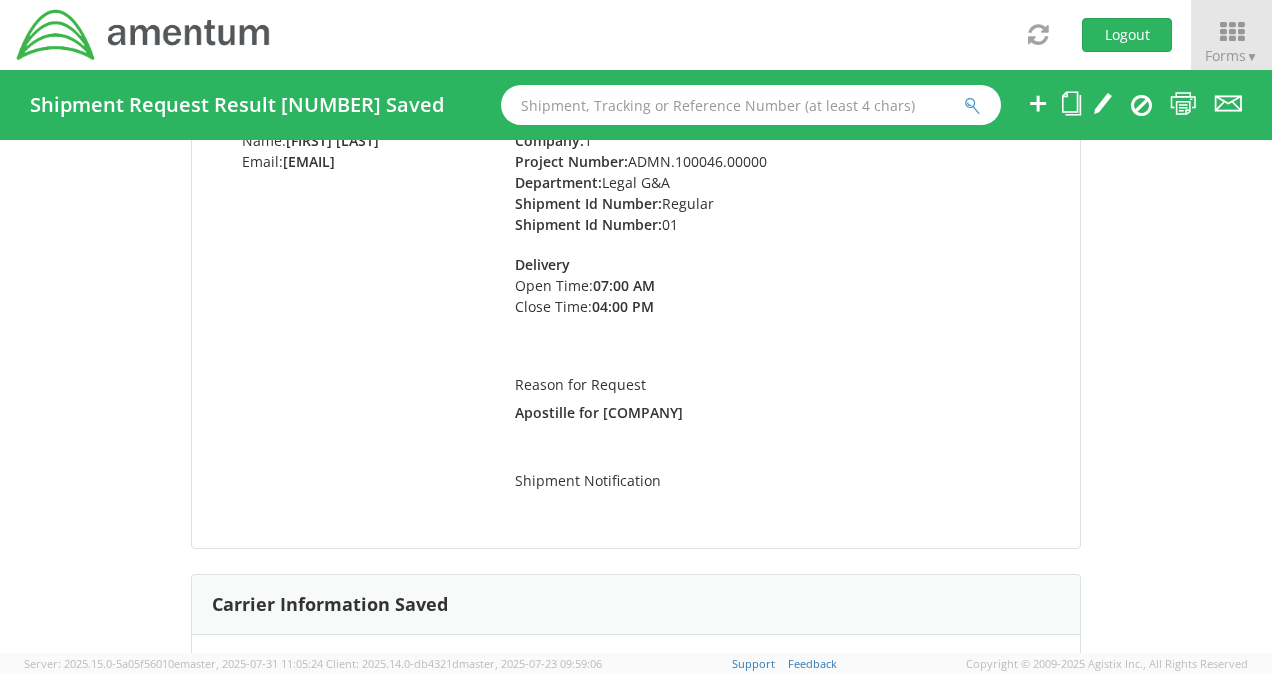 scroll, scrollTop: 300, scrollLeft: 0, axis: vertical 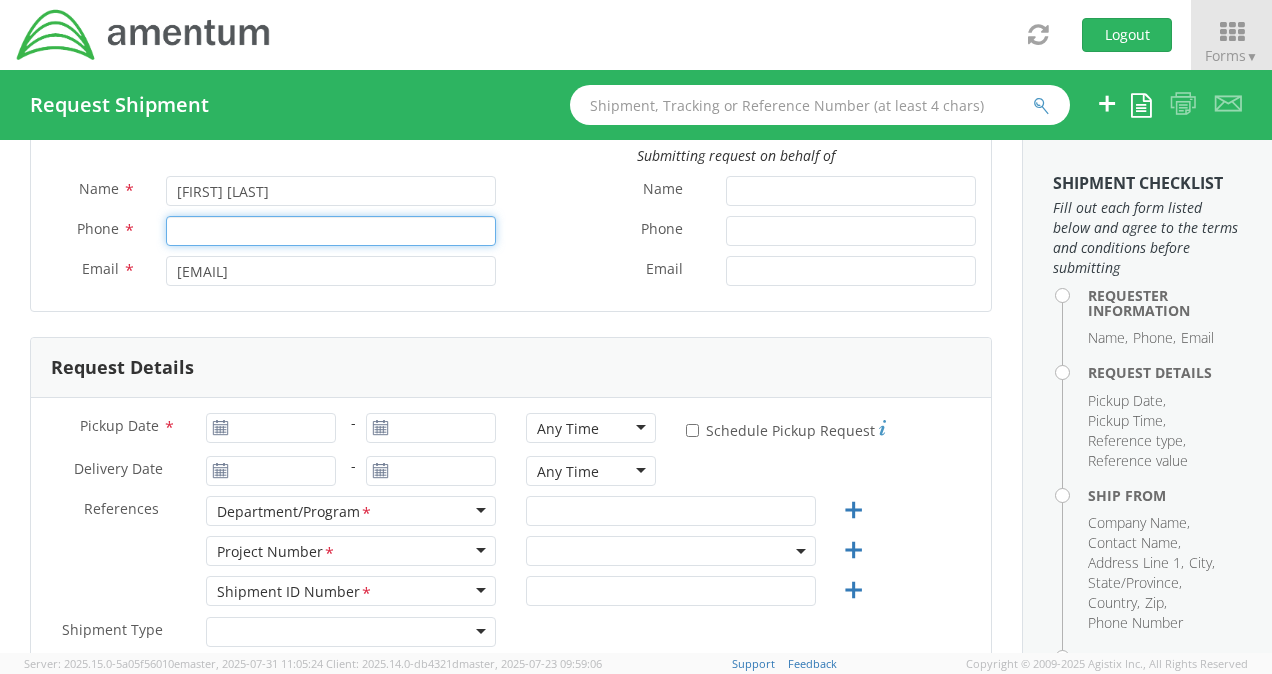 click on "Phone        *" at bounding box center (331, 231) 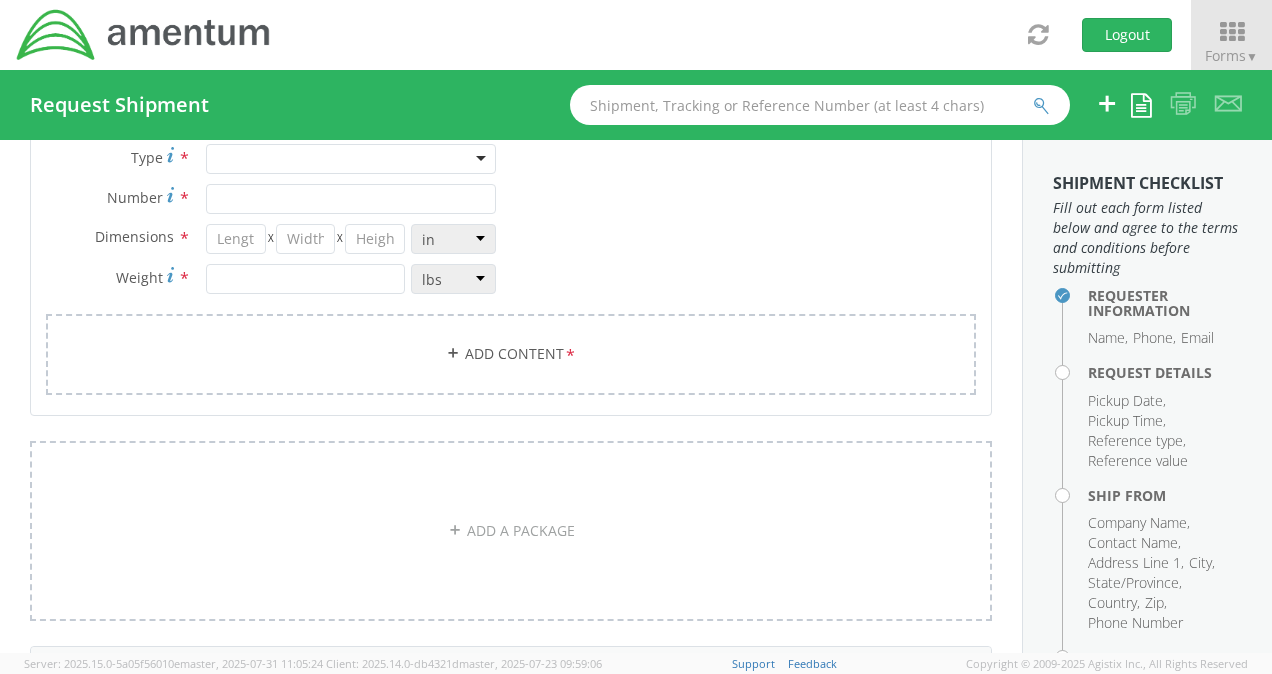 scroll, scrollTop: 1100, scrollLeft: 0, axis: vertical 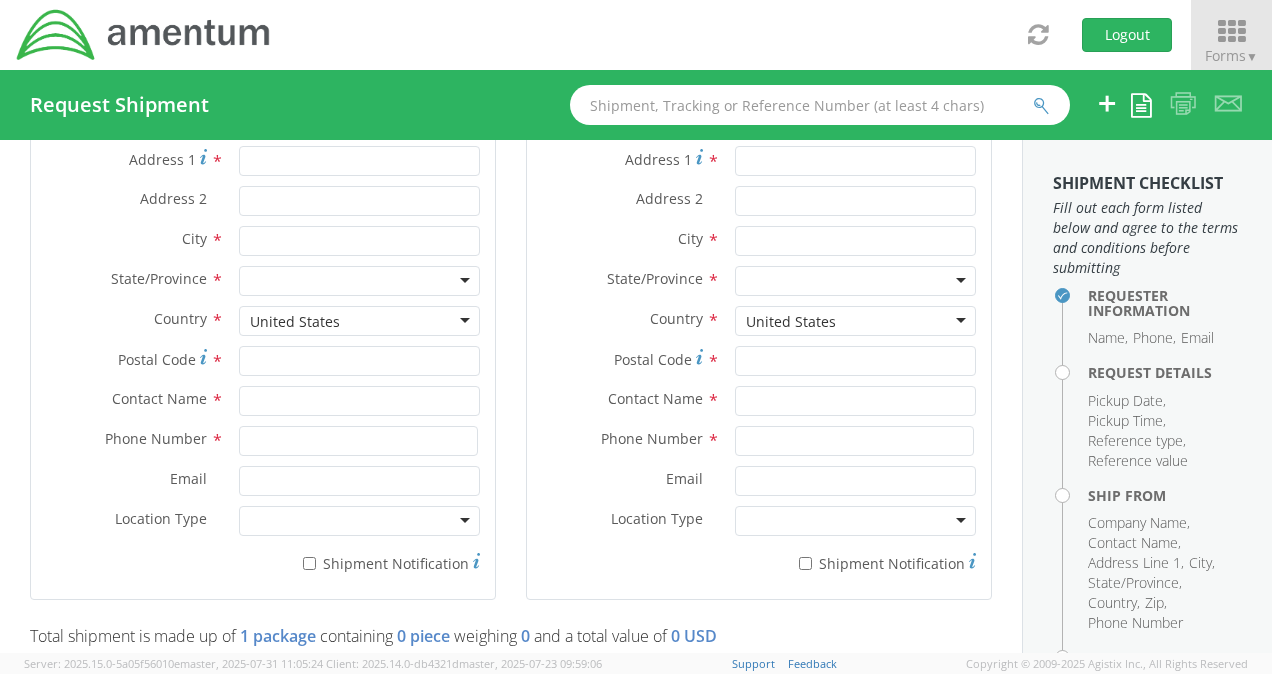 click on "Forms  ▼" at bounding box center [1231, 55] 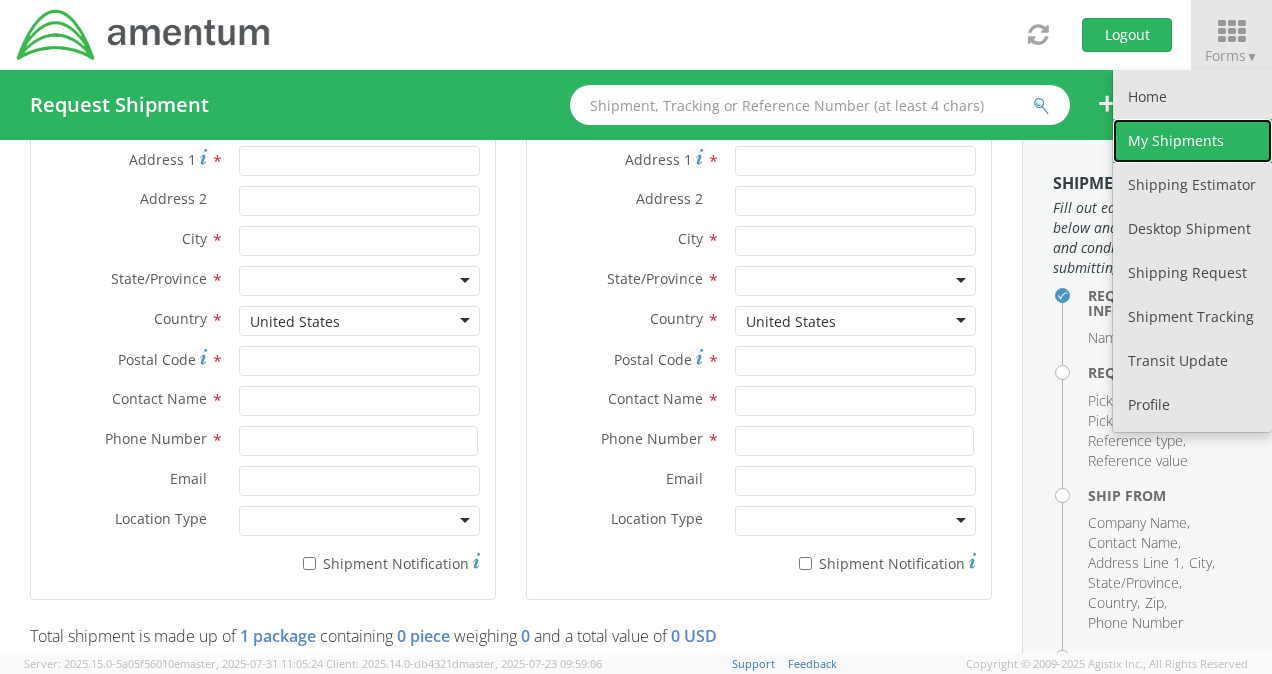 click on "My Shipments" at bounding box center (1192, 141) 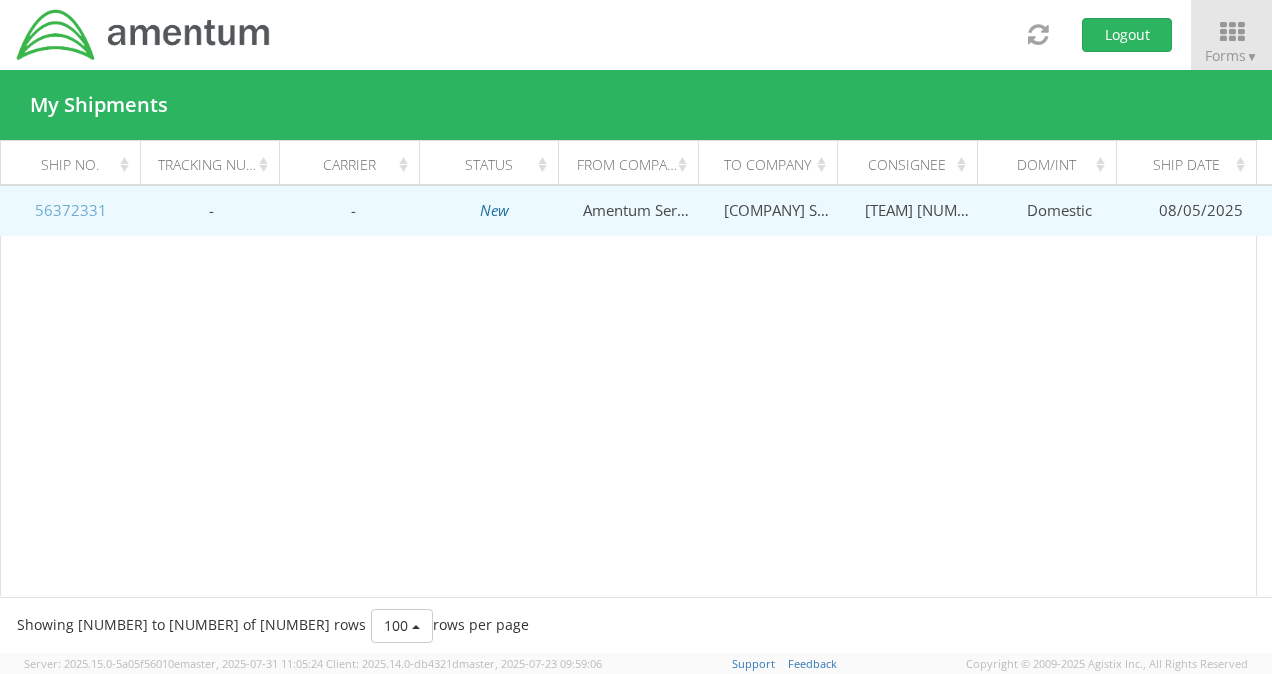 click on "56372331" at bounding box center (71, 210) 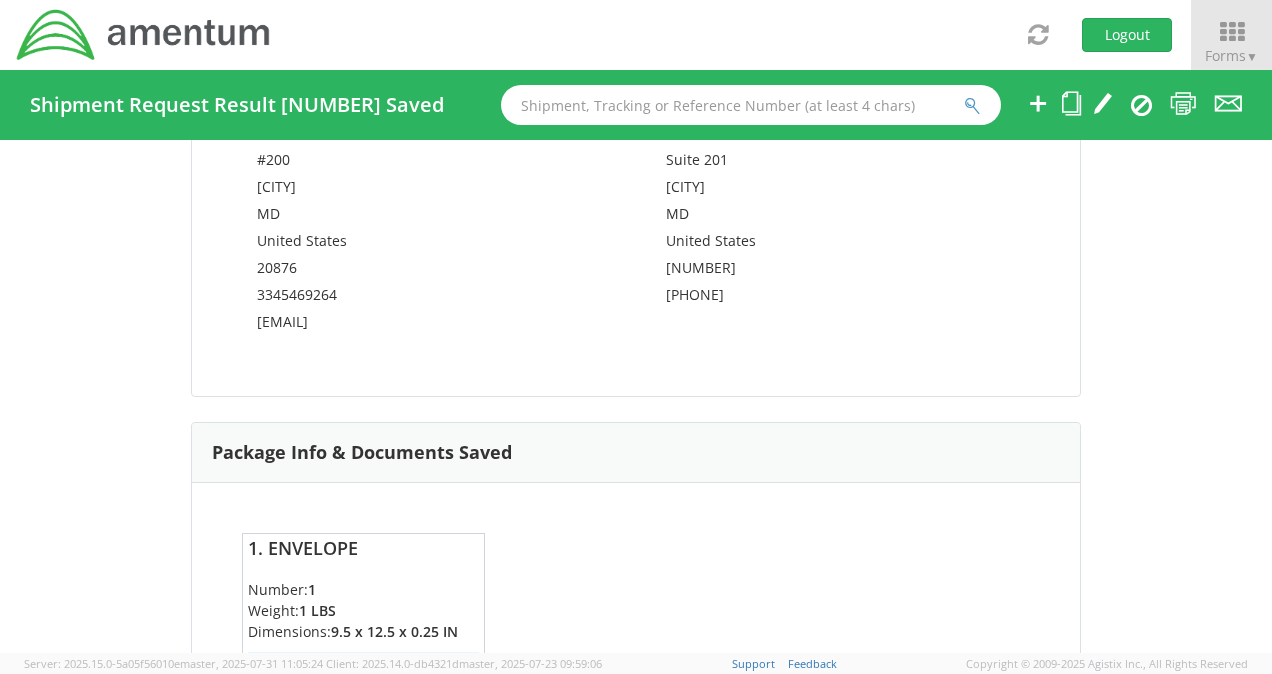 scroll, scrollTop: 1340, scrollLeft: 0, axis: vertical 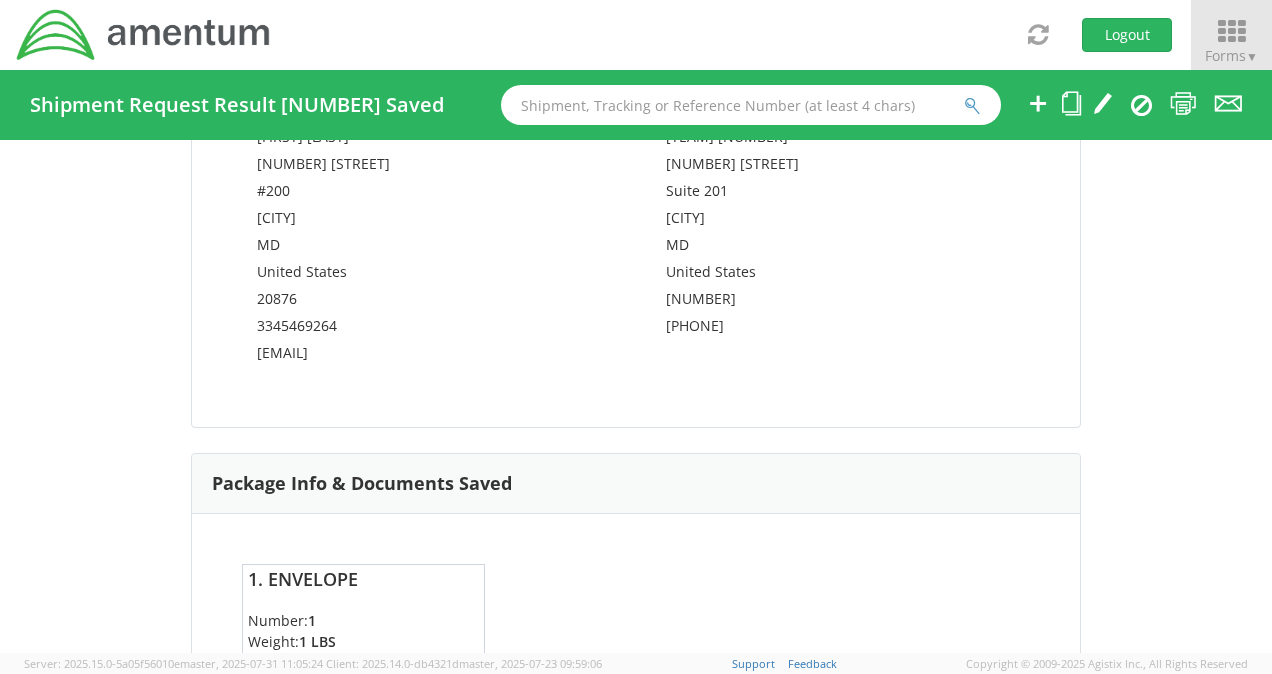 click on "Forms  ▼" at bounding box center (1231, 55) 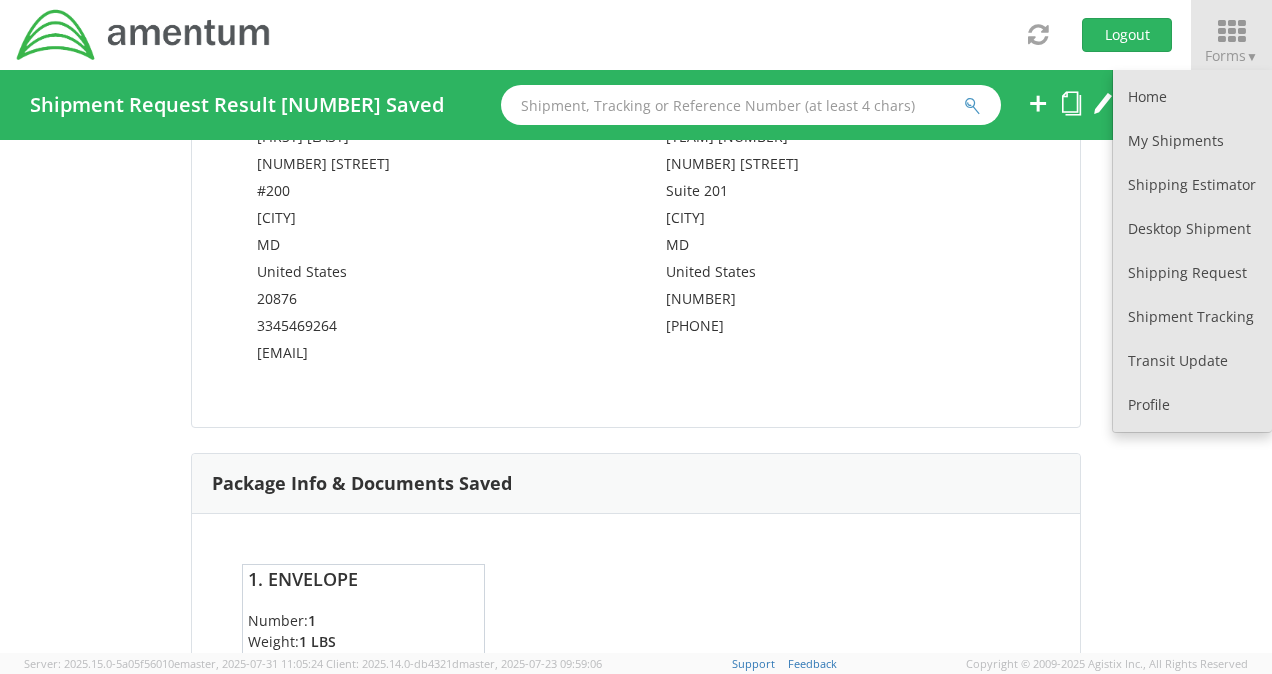 click on "To [COMPANY] [SERVICE] [NAME] [TITLE] [NUMBER] [STREET] [SUITE] [CITY] [STATE] [COUNTRY] [POSTAL_CODE] [PHONE]" at bounding box center (840, 201) 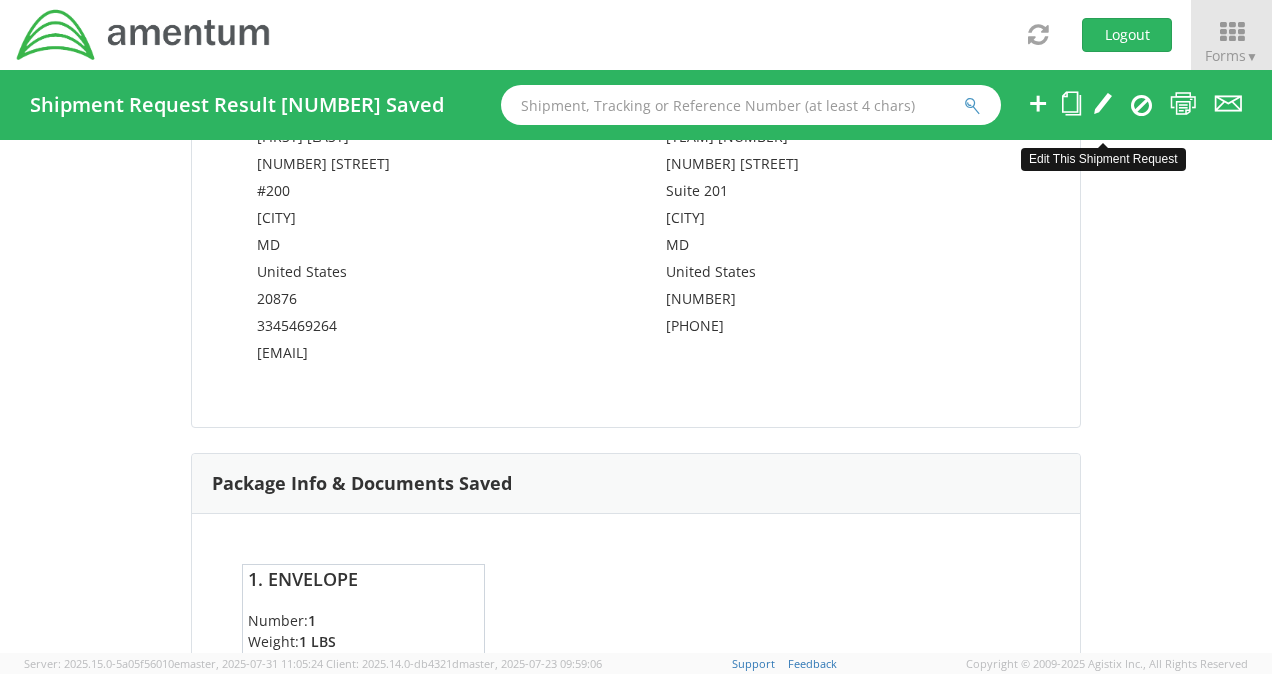 click at bounding box center [1103, 103] 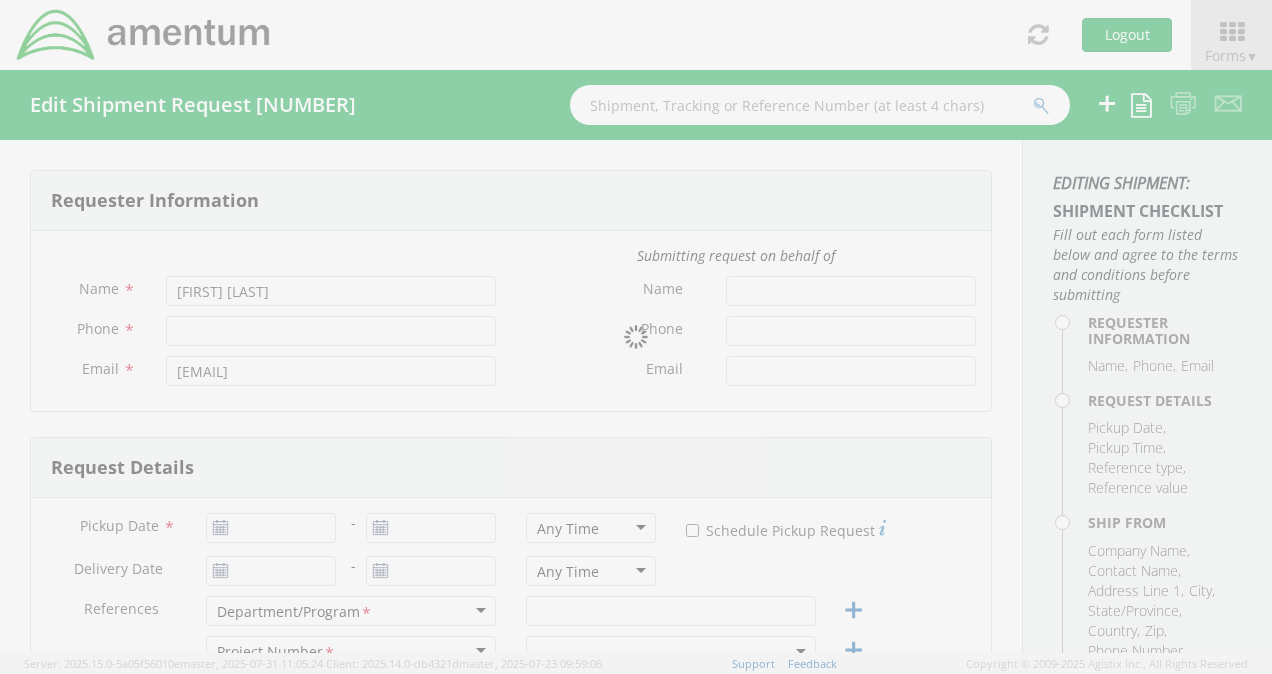 type on "08/05/2025" 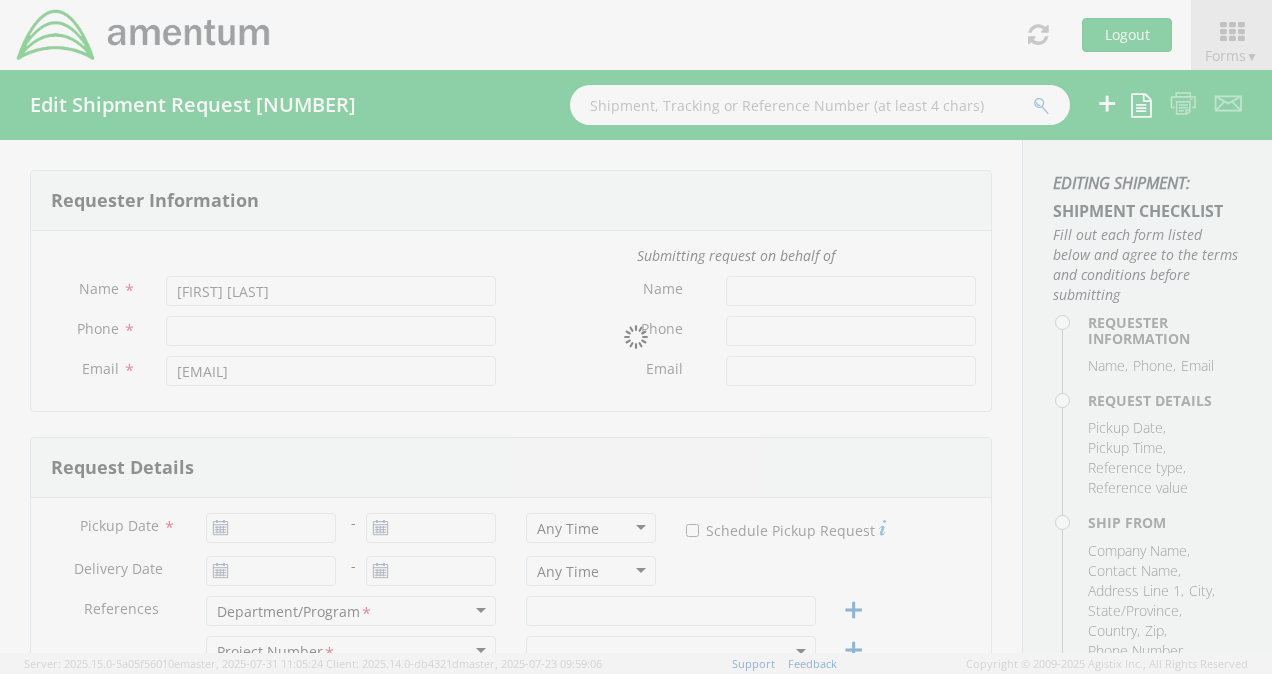 type on "08/05/2025" 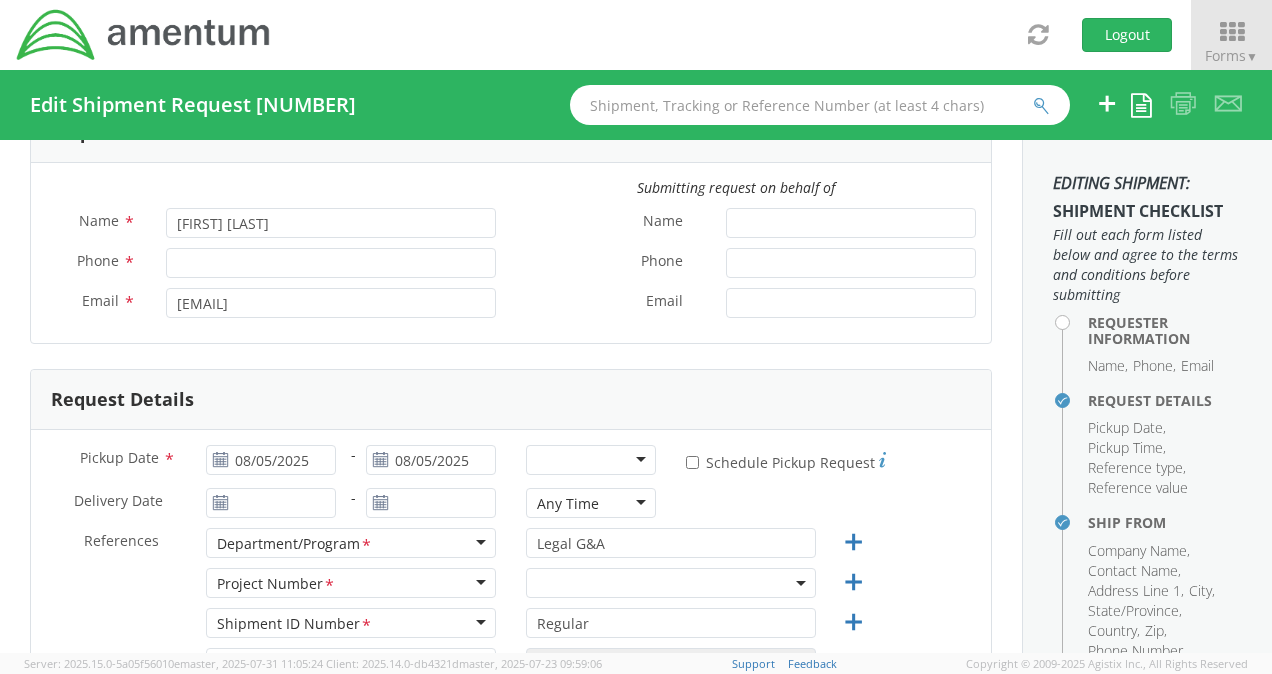 scroll, scrollTop: 100, scrollLeft: 0, axis: vertical 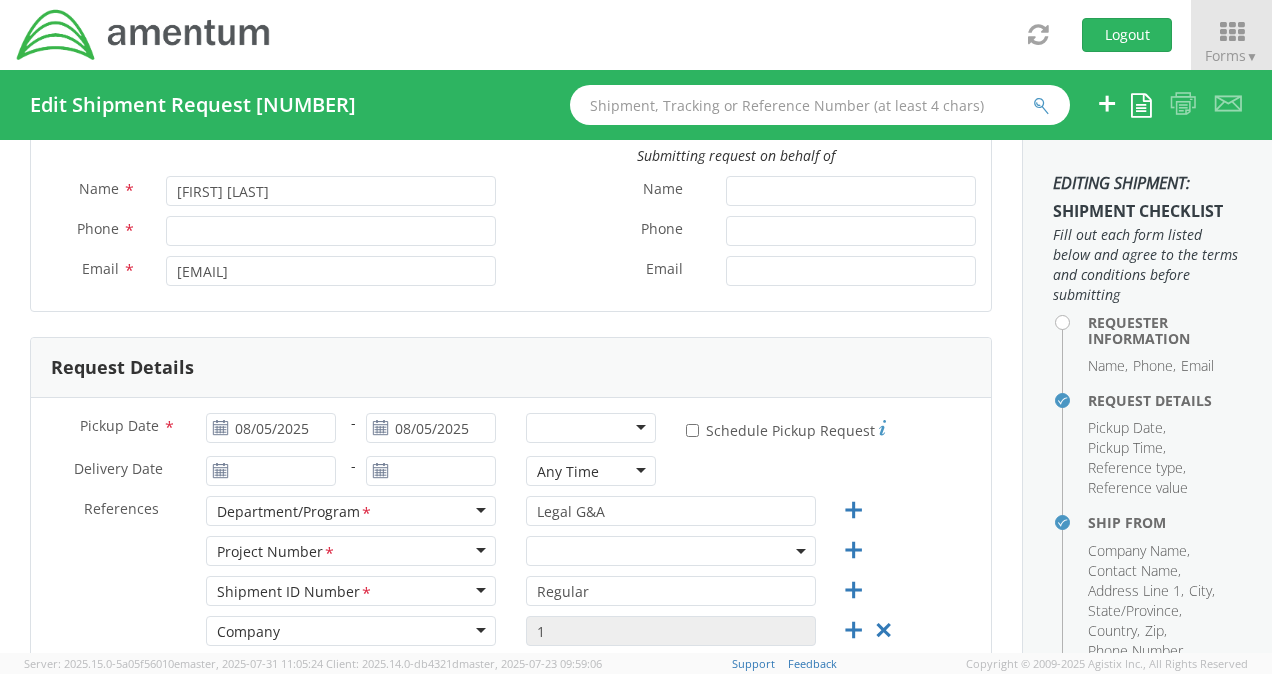 select on "ADMN.100046.00000" 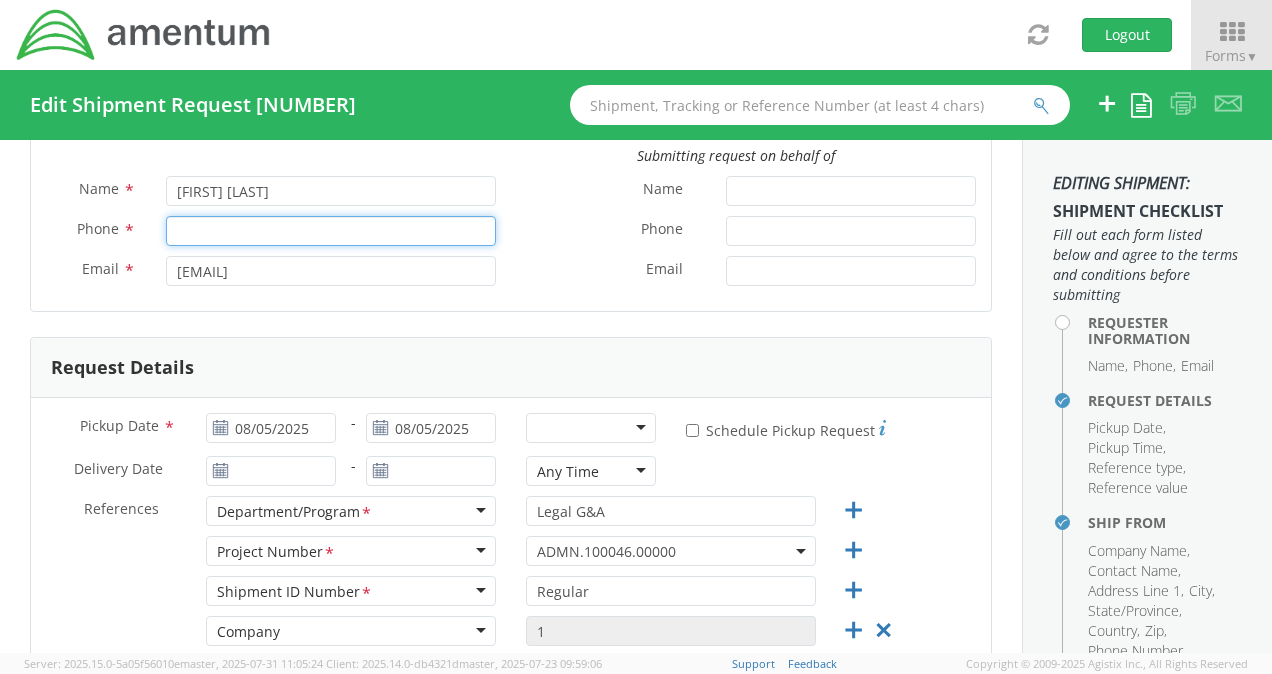 click on "Phone        *" at bounding box center [331, 231] 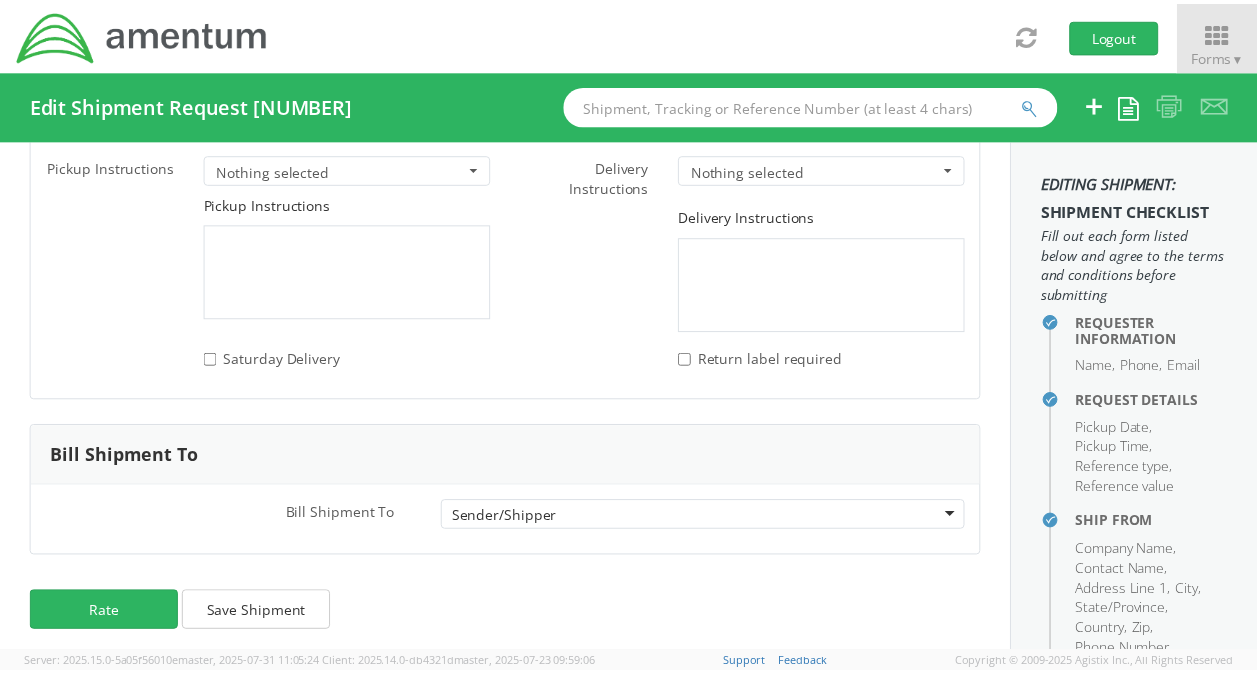 scroll, scrollTop: 2918, scrollLeft: 0, axis: vertical 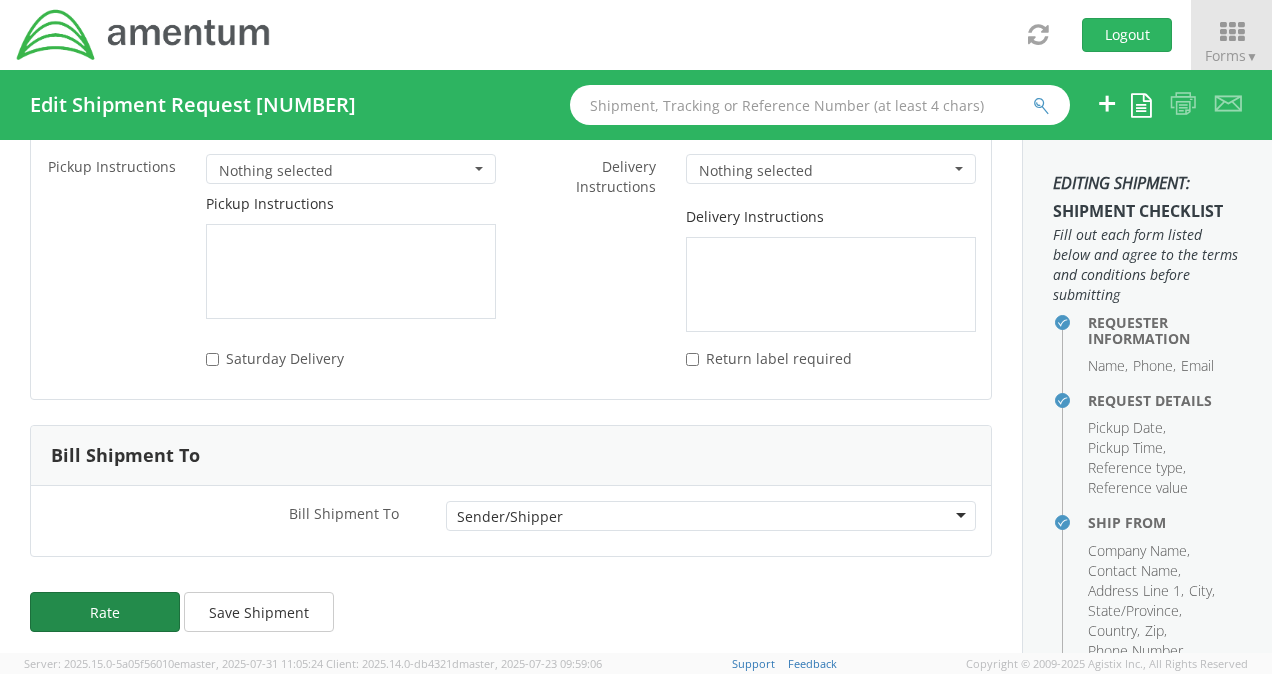 click on "Rate" at bounding box center [105, 612] 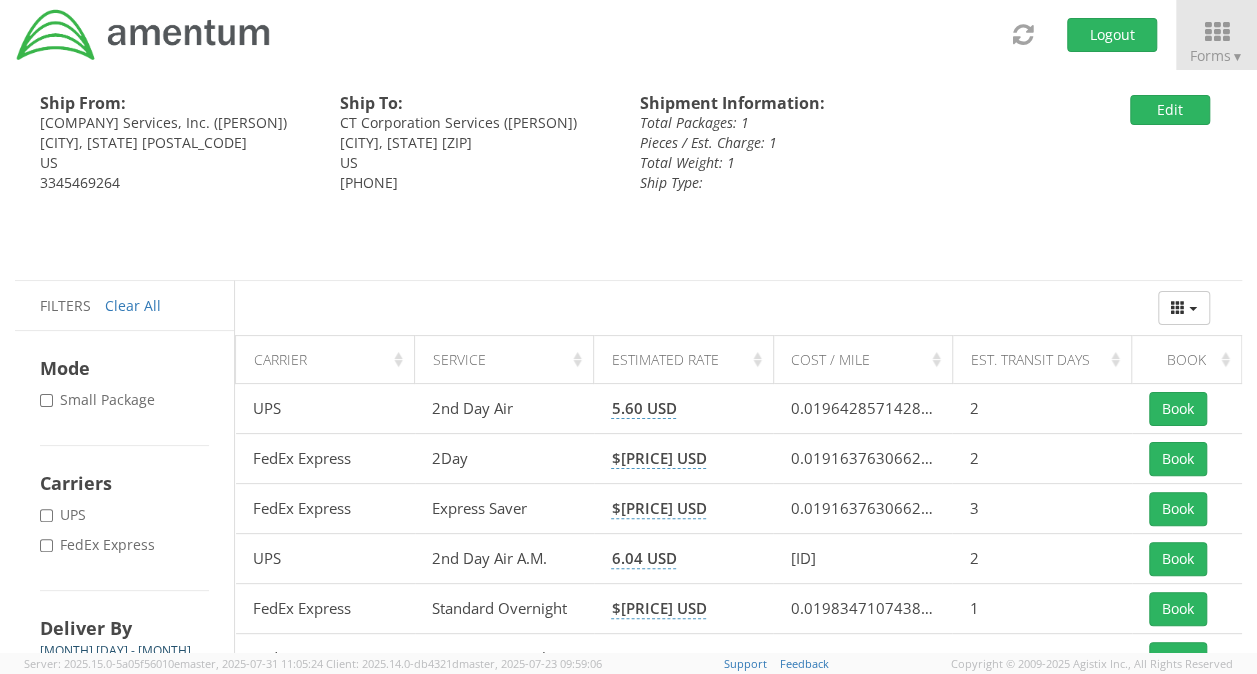 scroll, scrollTop: 100, scrollLeft: 0, axis: vertical 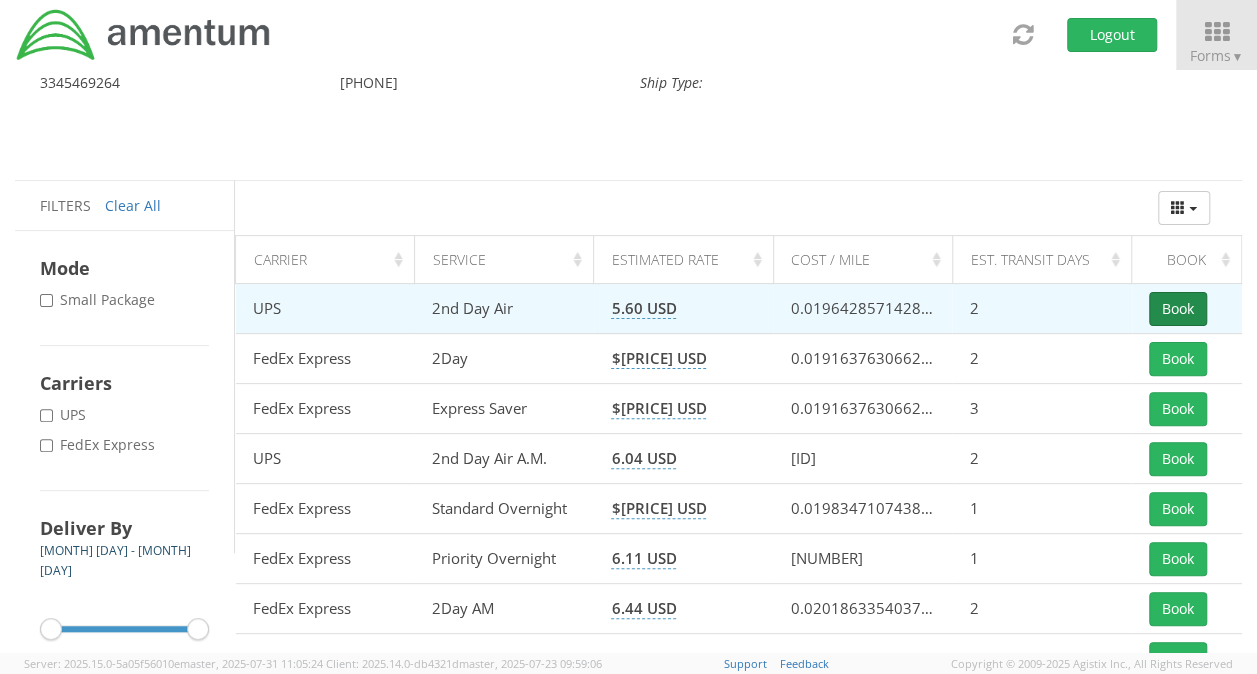 click on "Book" at bounding box center (1178, 309) 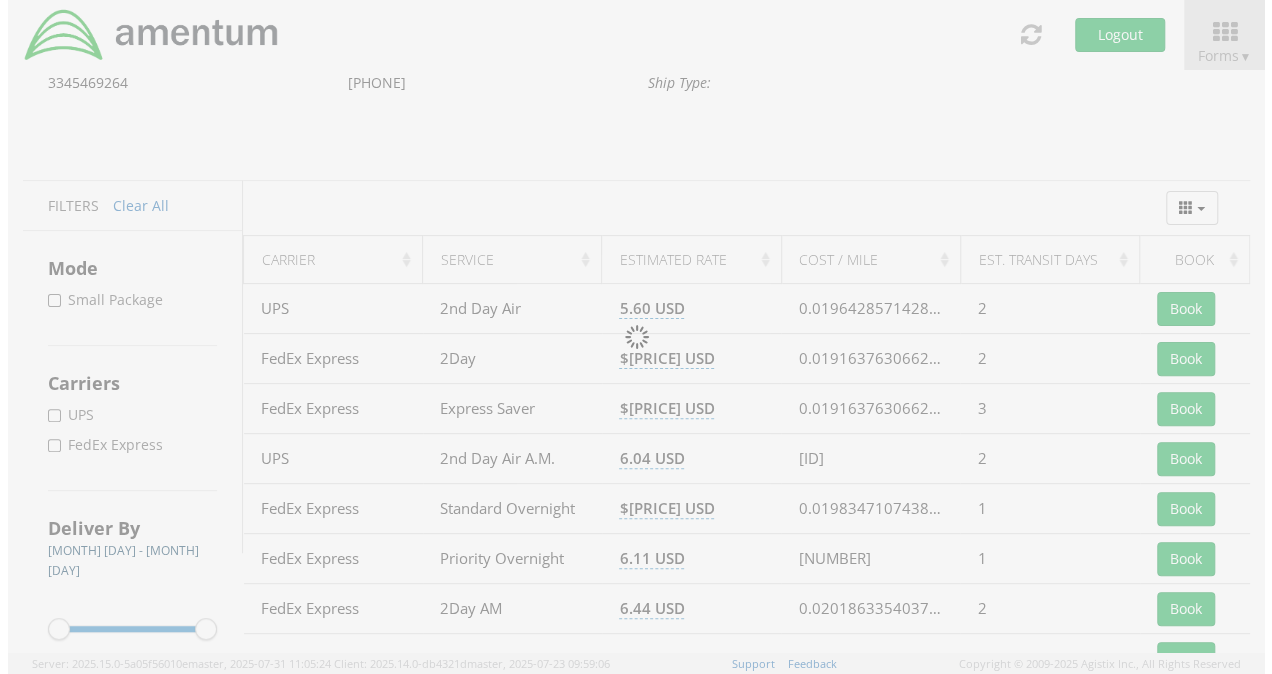 scroll, scrollTop: 0, scrollLeft: 0, axis: both 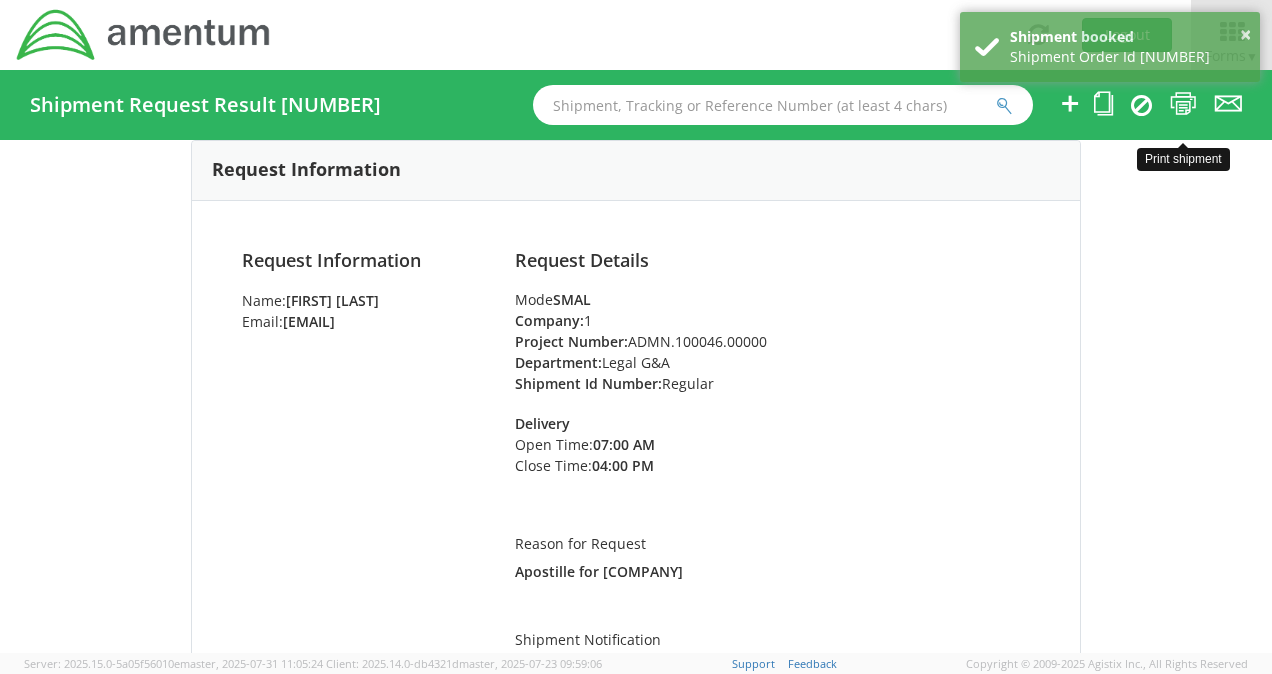 click at bounding box center (1183, 103) 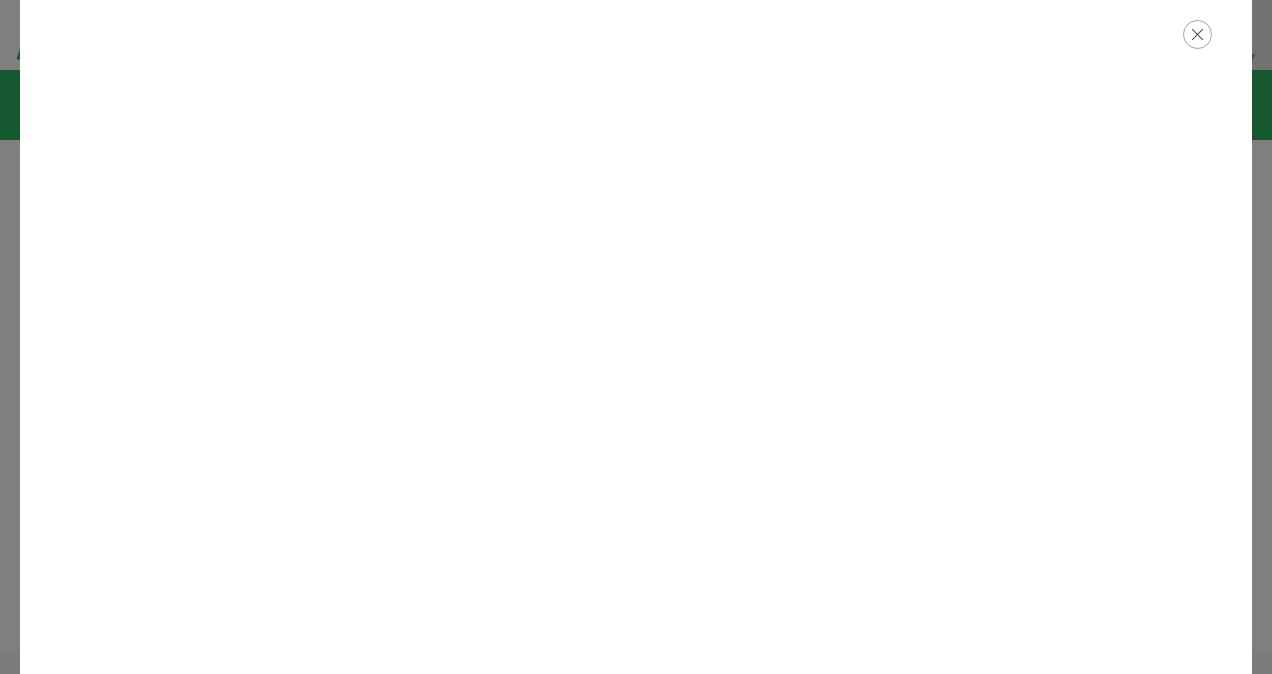 click at bounding box center [1197, 34] 